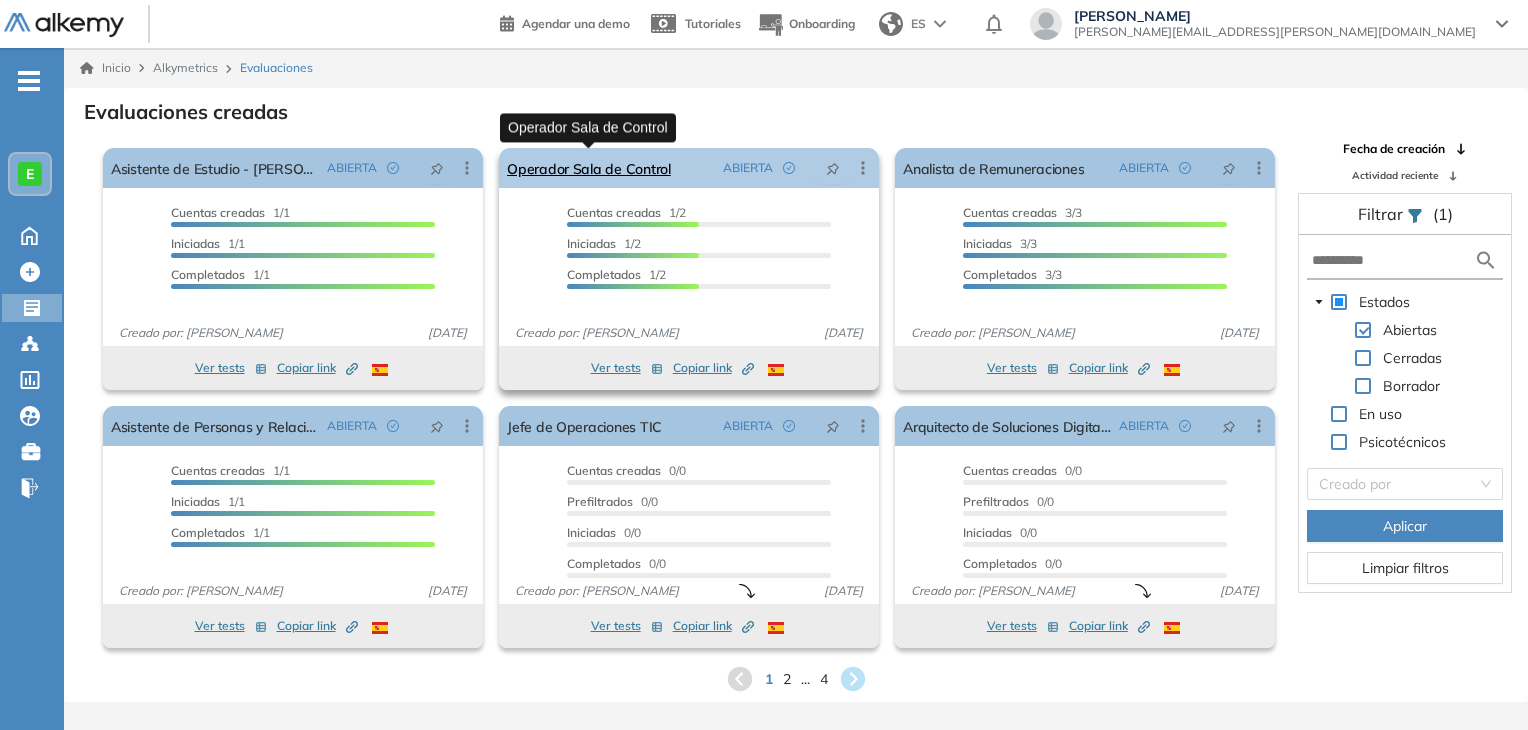 scroll, scrollTop: 10, scrollLeft: 0, axis: vertical 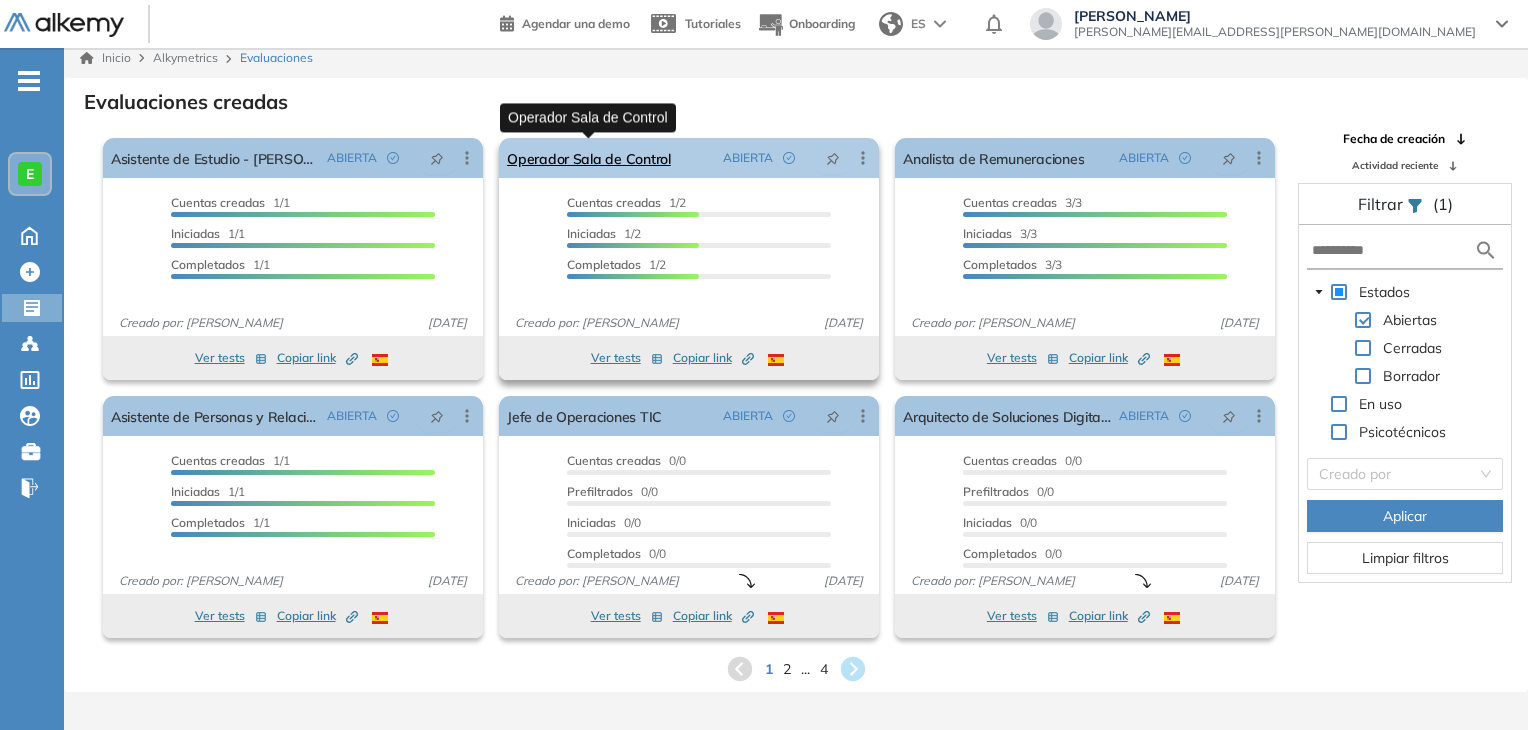 click on "Operador Sala de Control" at bounding box center [589, 158] 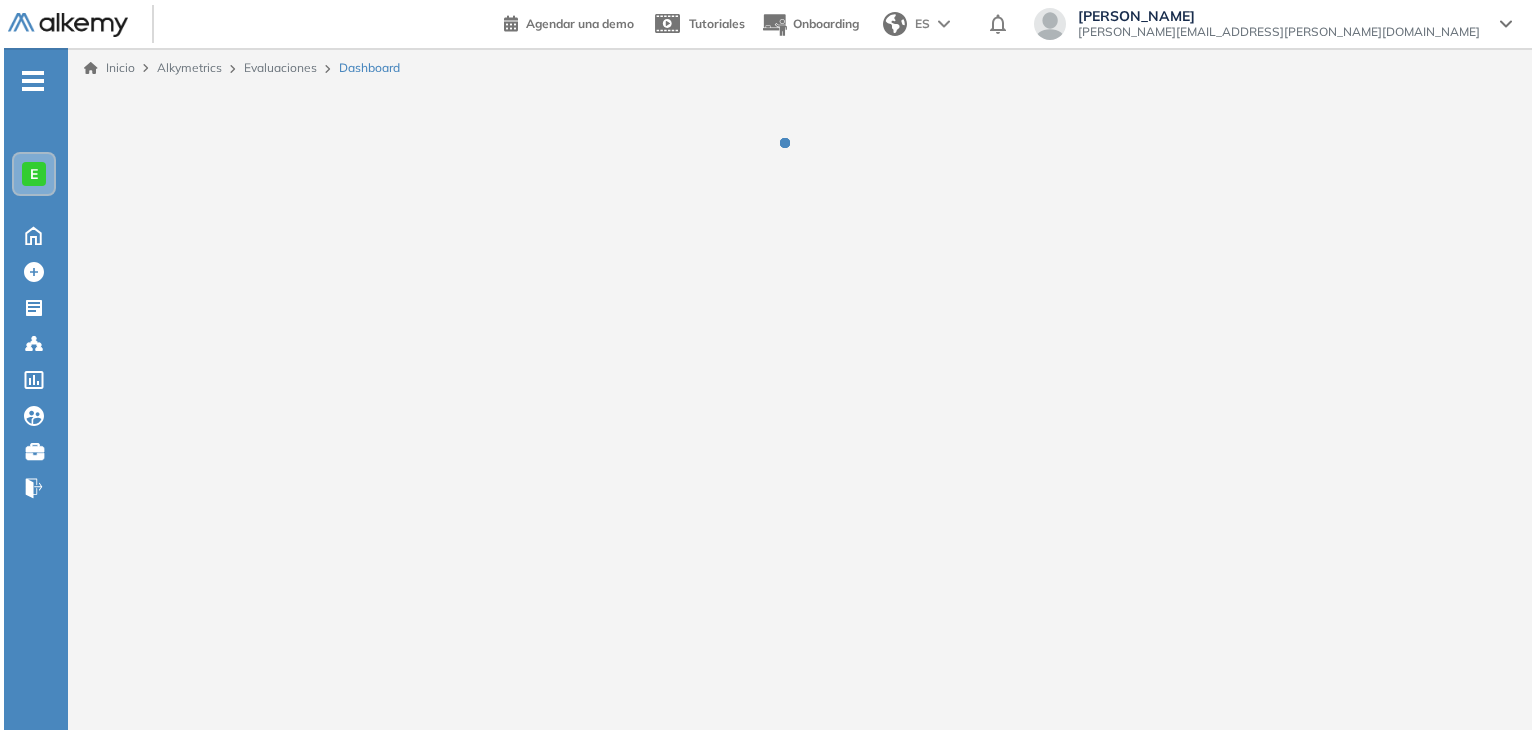 scroll, scrollTop: 0, scrollLeft: 0, axis: both 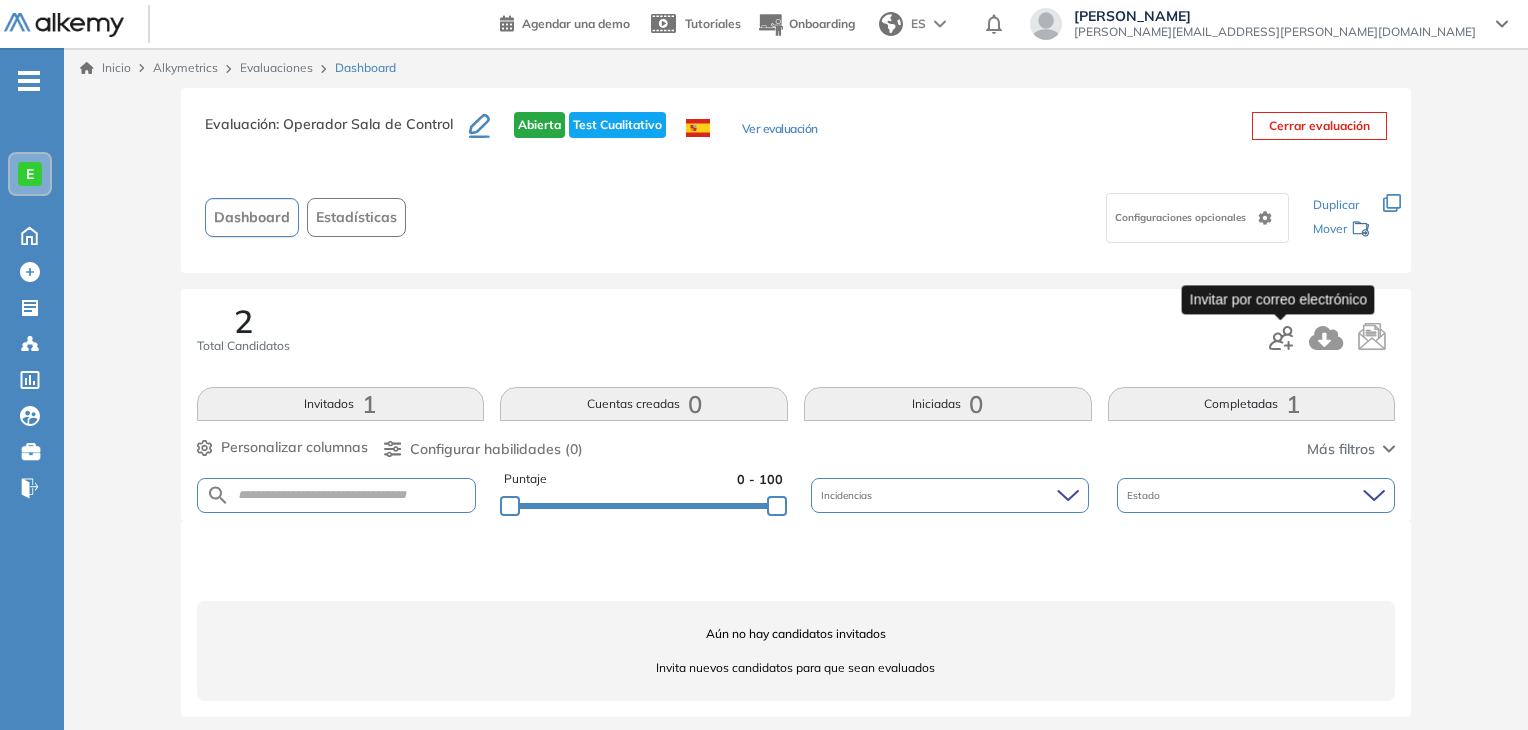 click 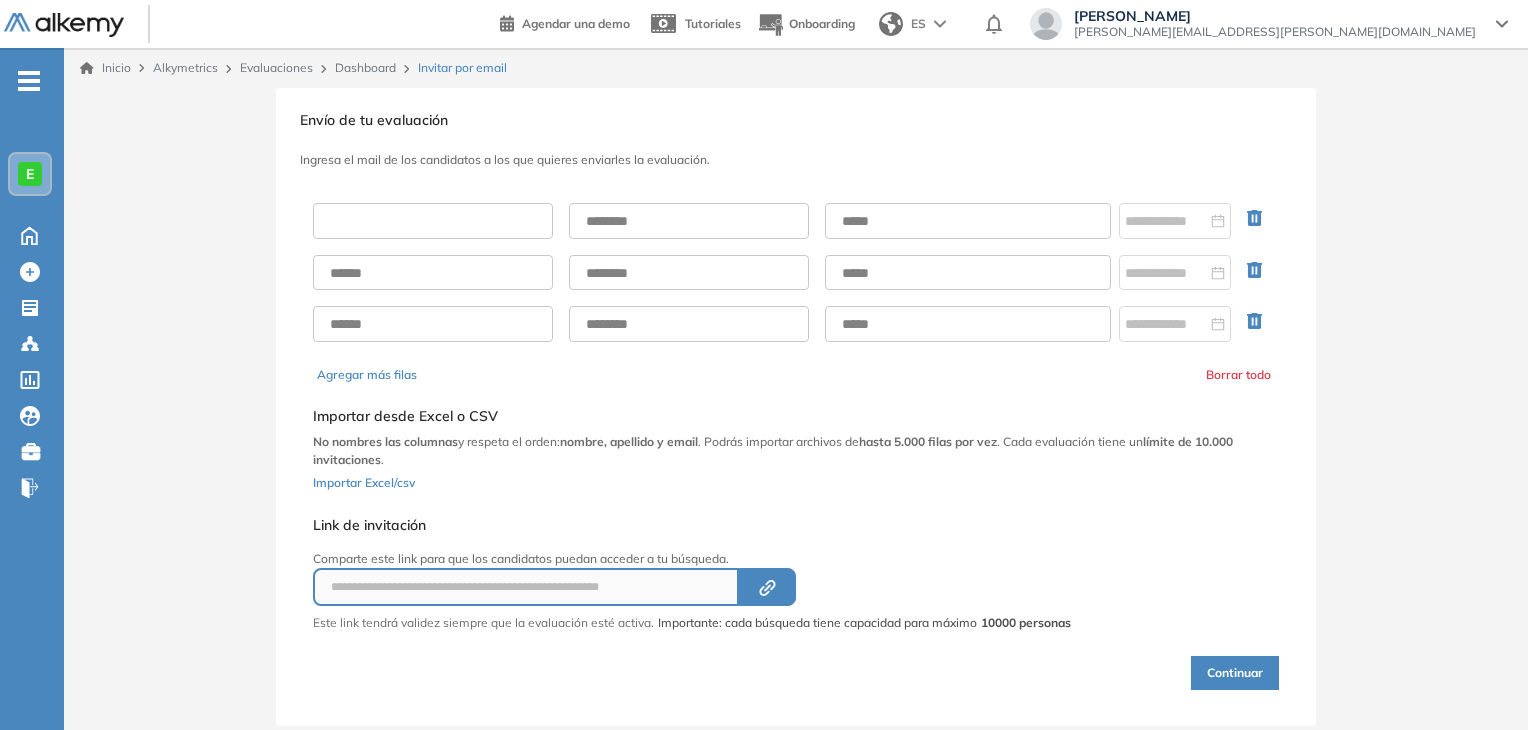 click at bounding box center (433, 221) 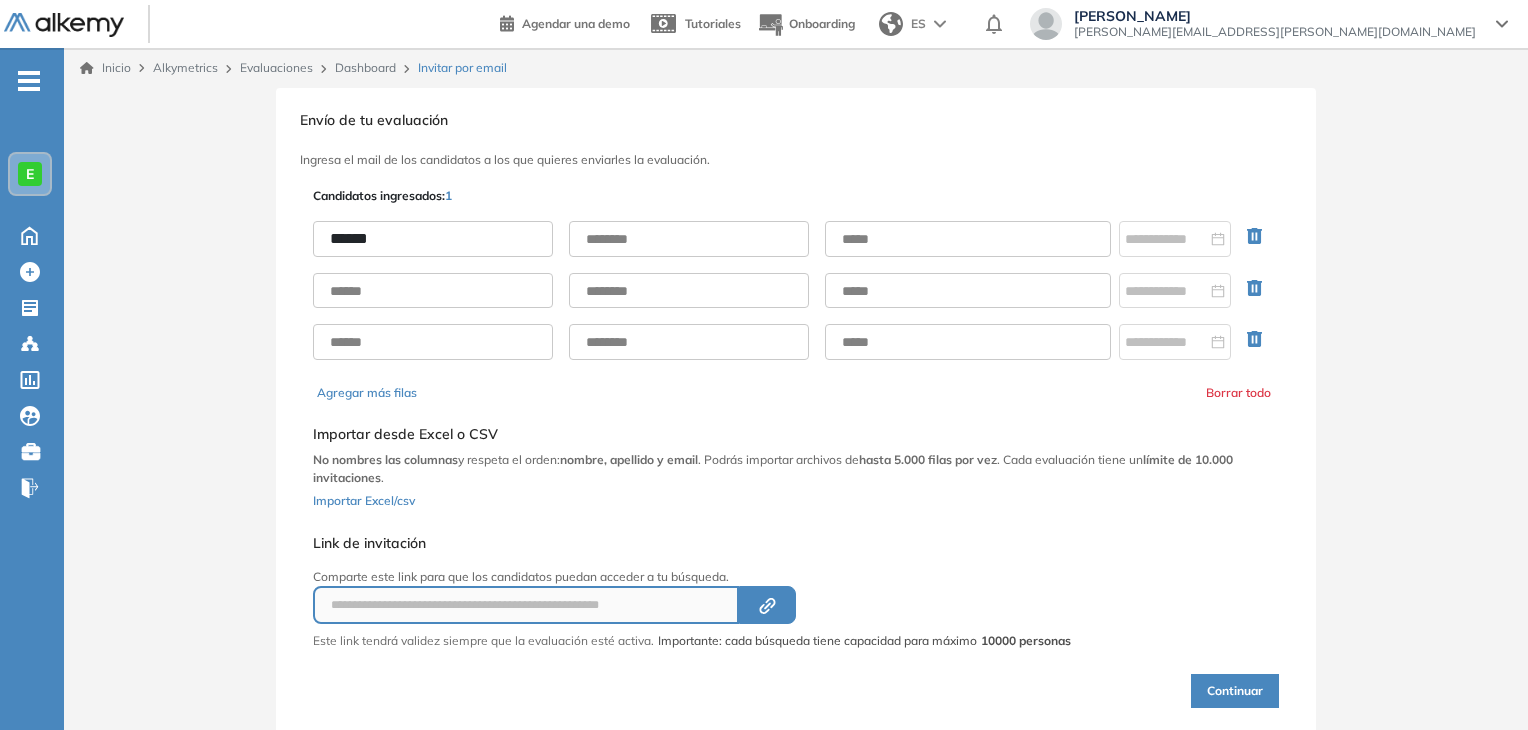 type on "******" 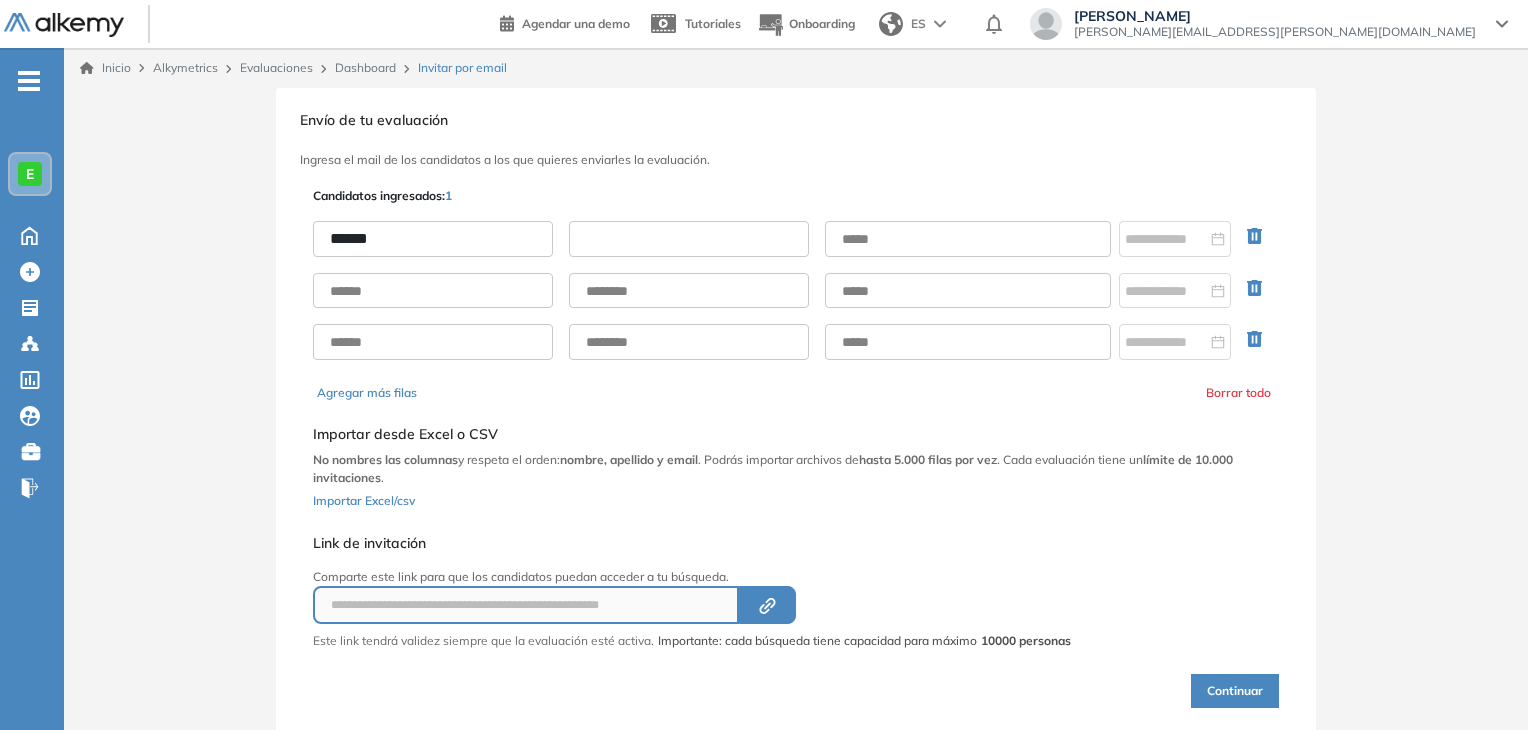 paste on "*****" 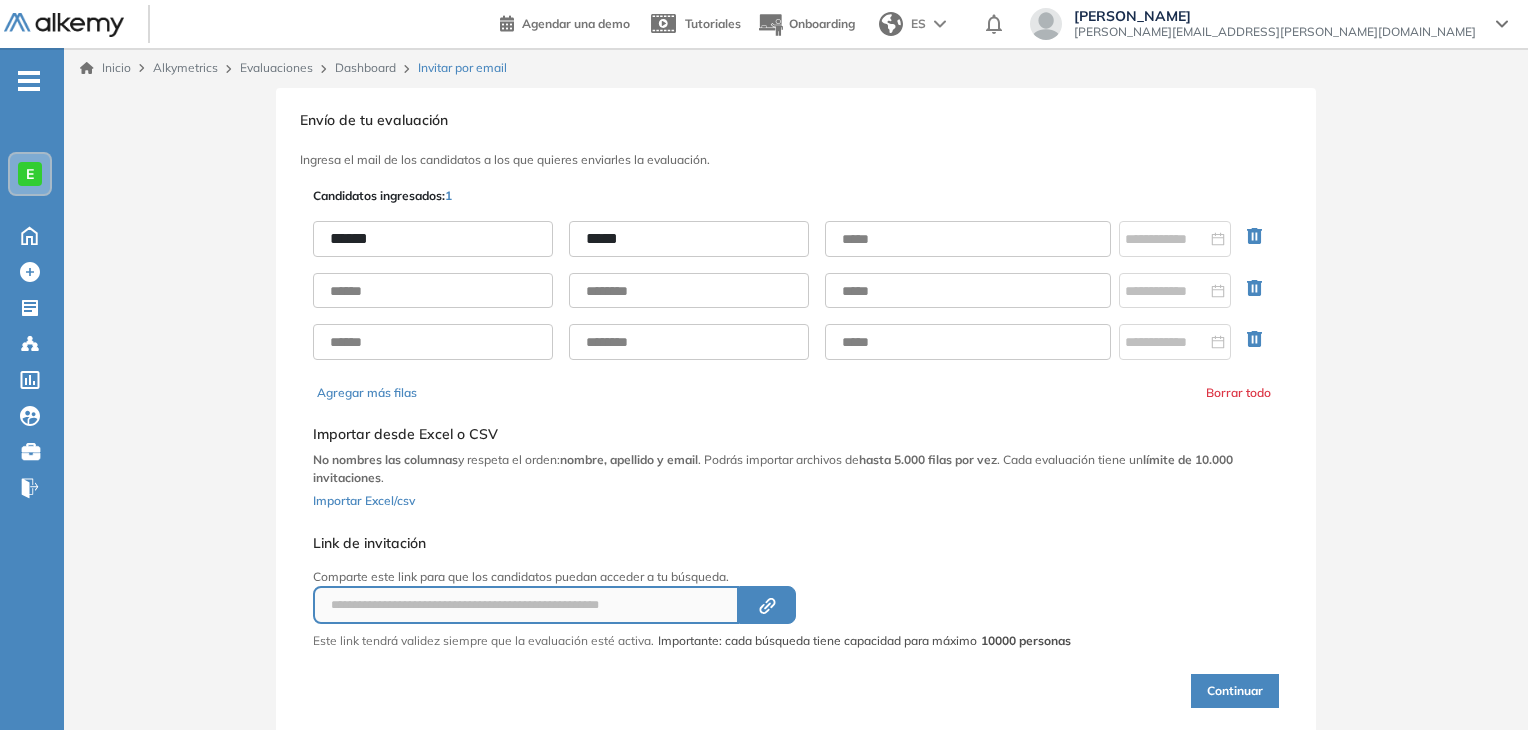 type on "*****" 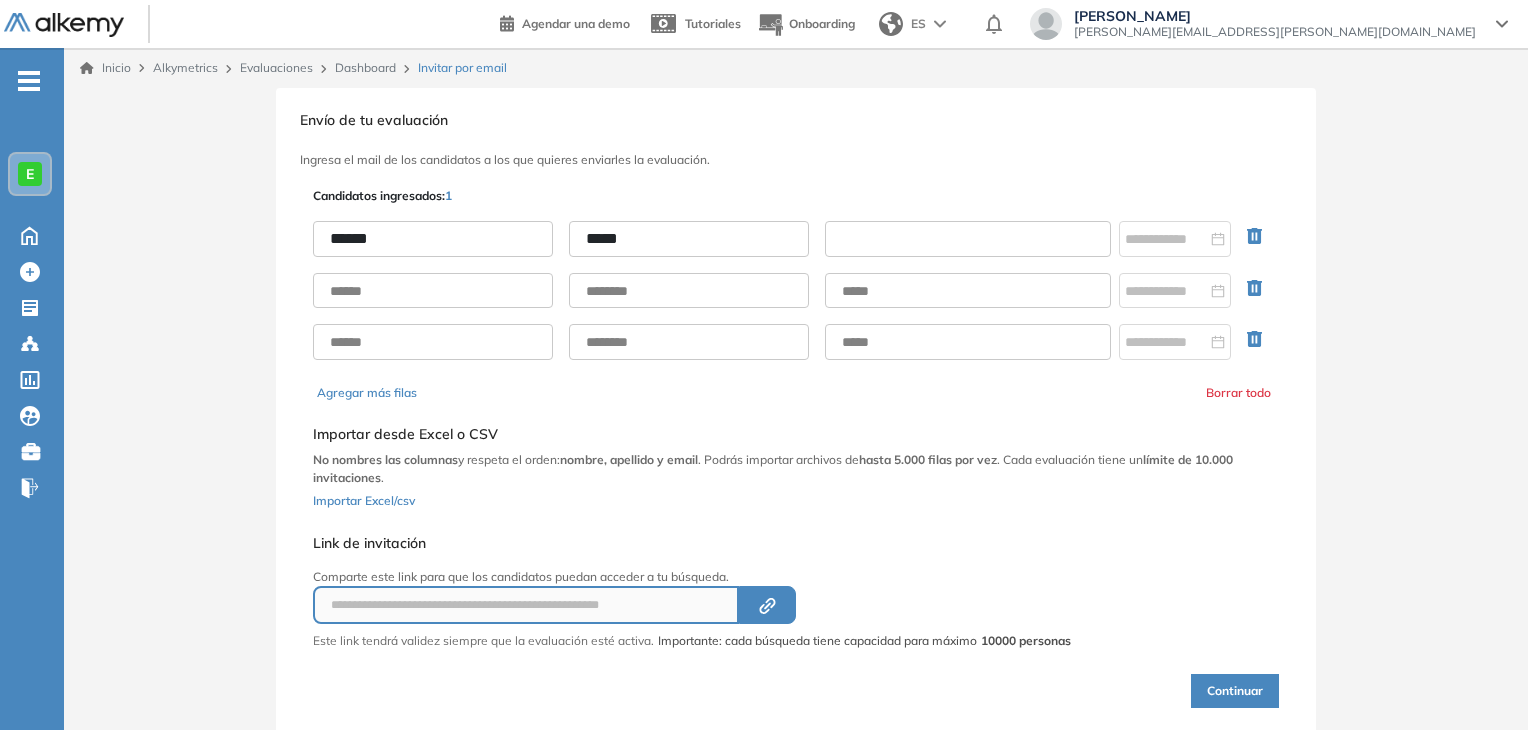 paste on "**********" 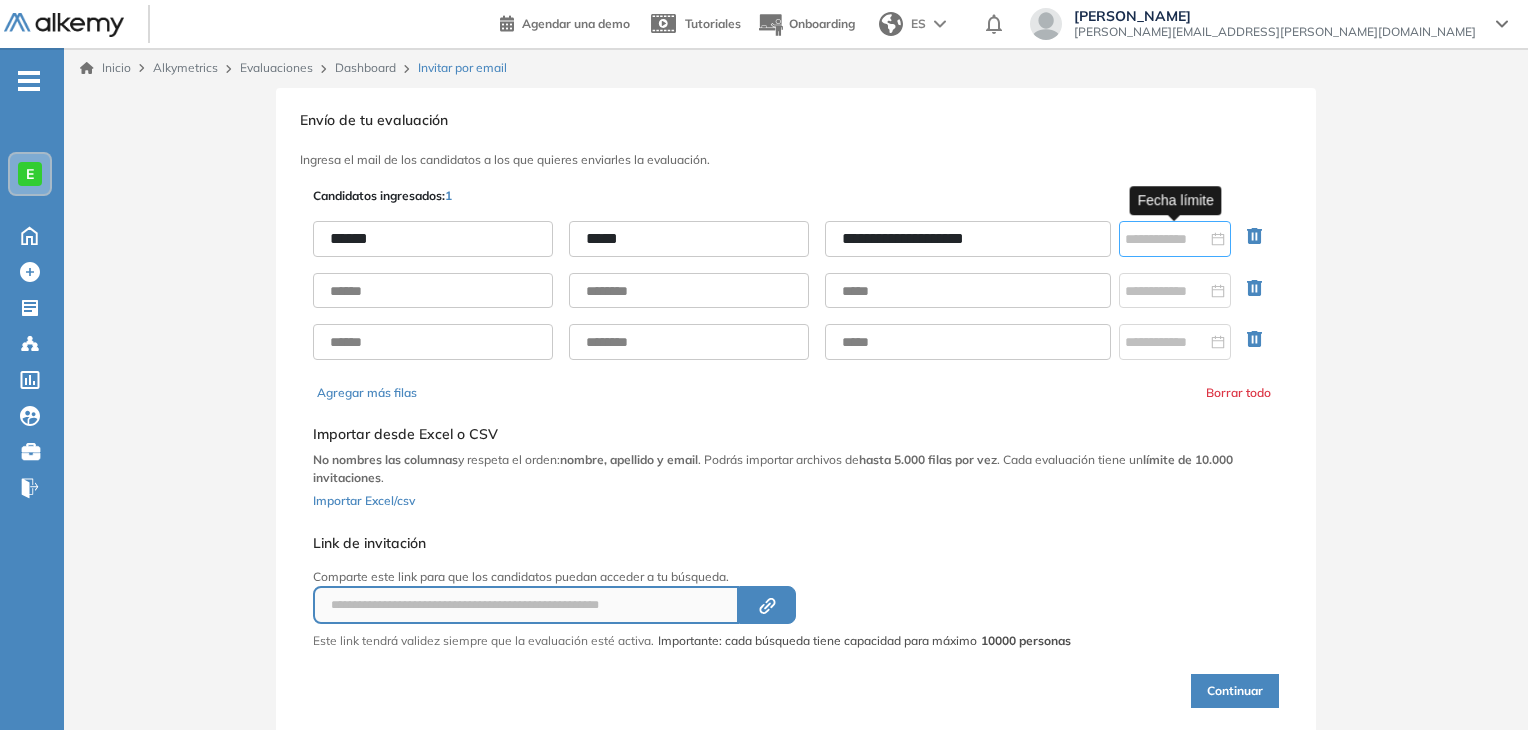 type on "**********" 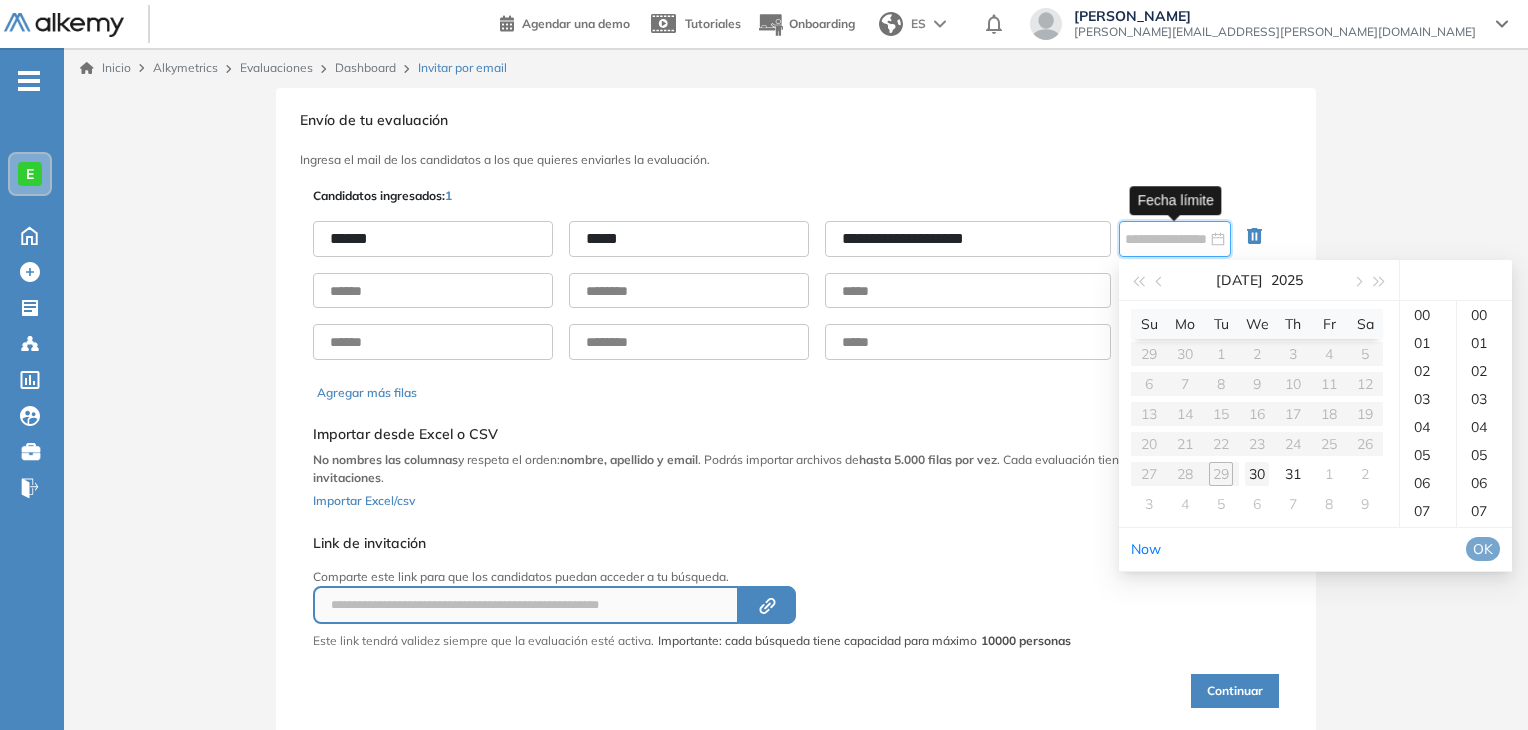 click on "30" at bounding box center [1257, 474] 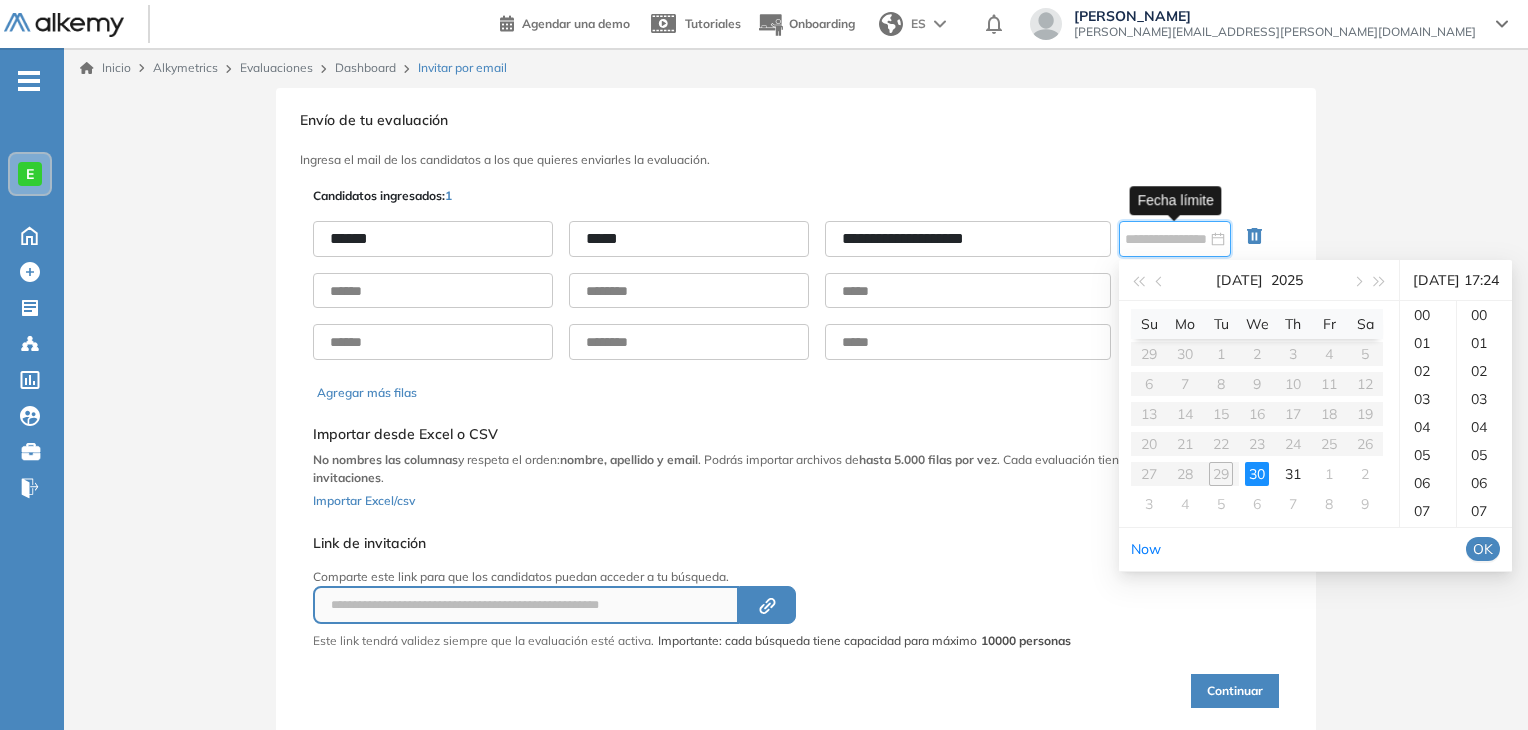 scroll, scrollTop: 357, scrollLeft: 0, axis: vertical 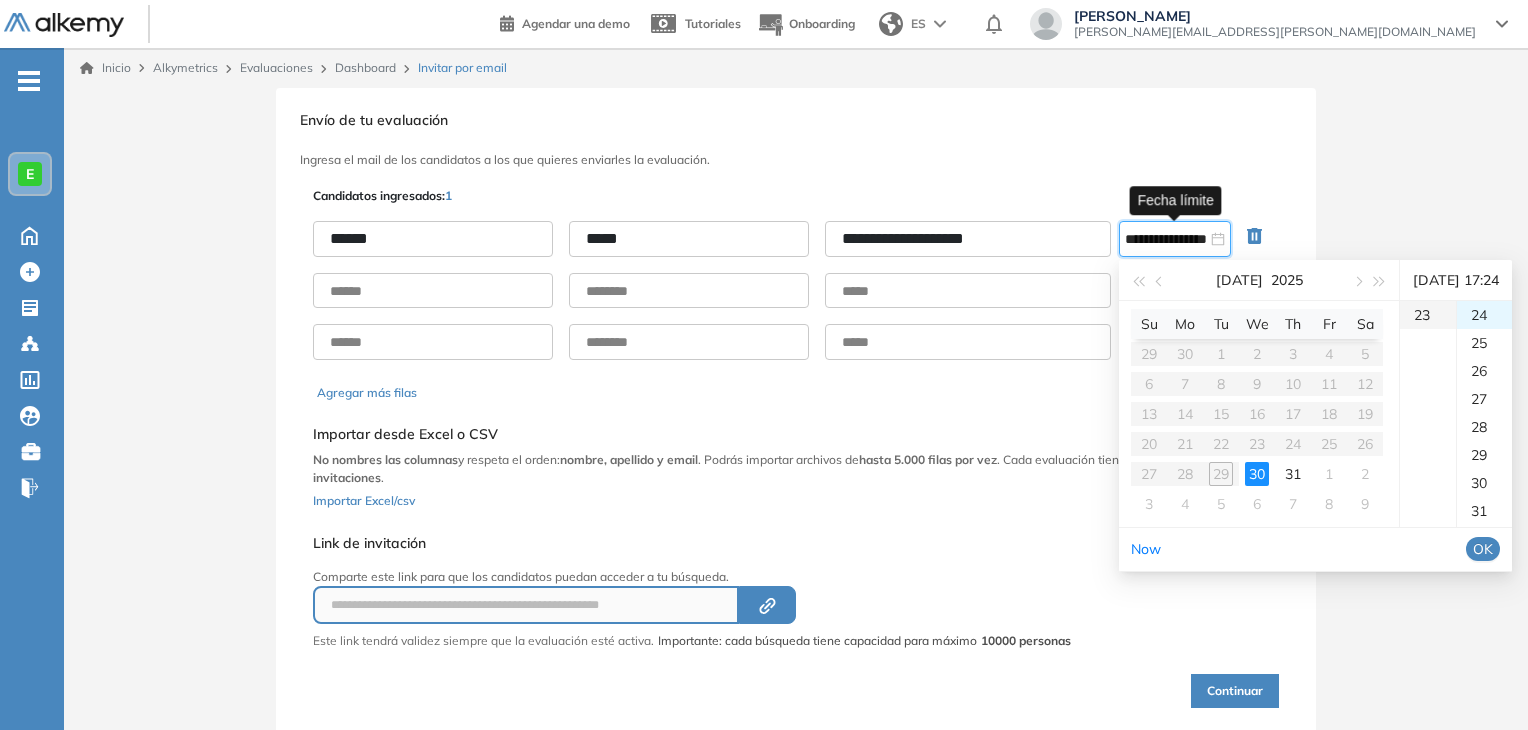 click on "23" at bounding box center (1428, 315) 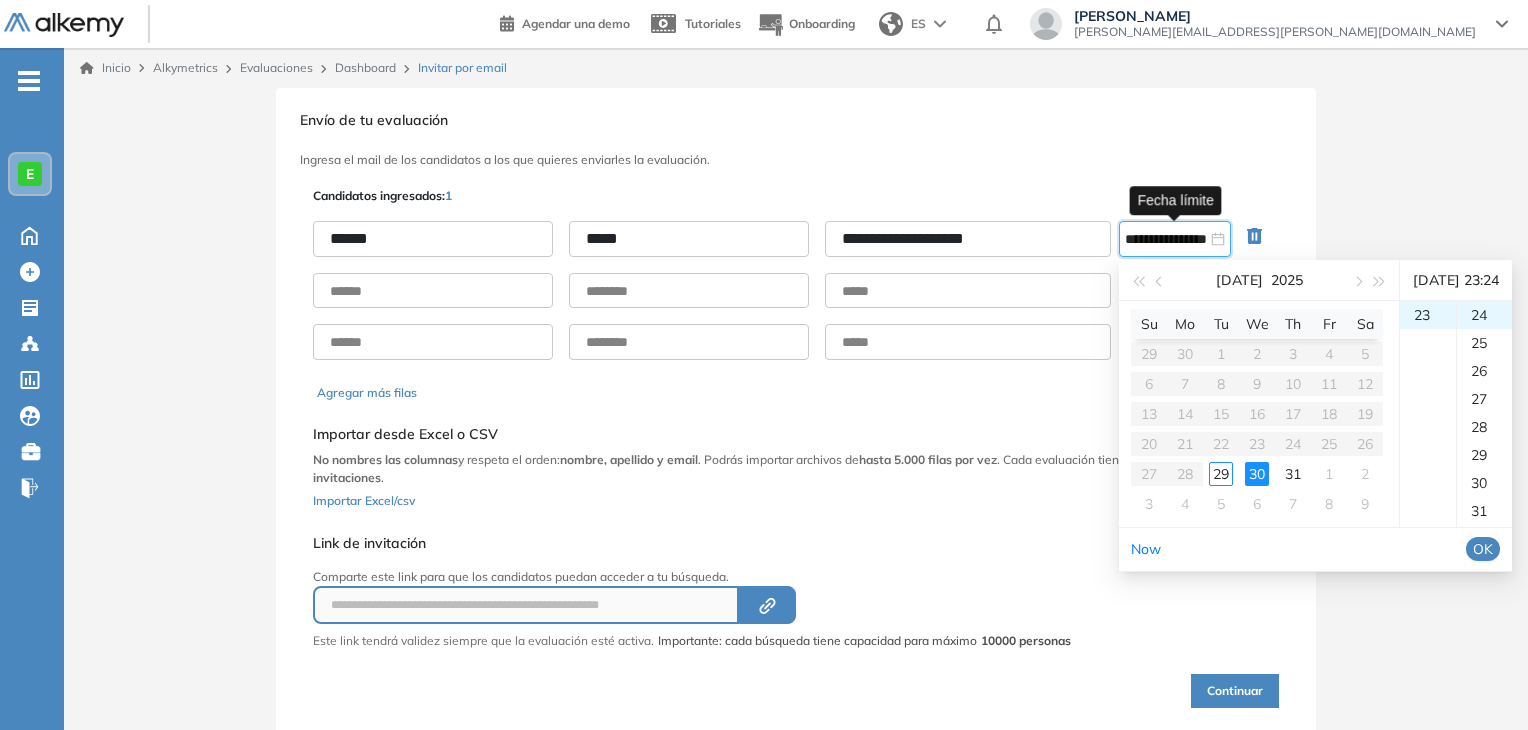 scroll, scrollTop: 644, scrollLeft: 0, axis: vertical 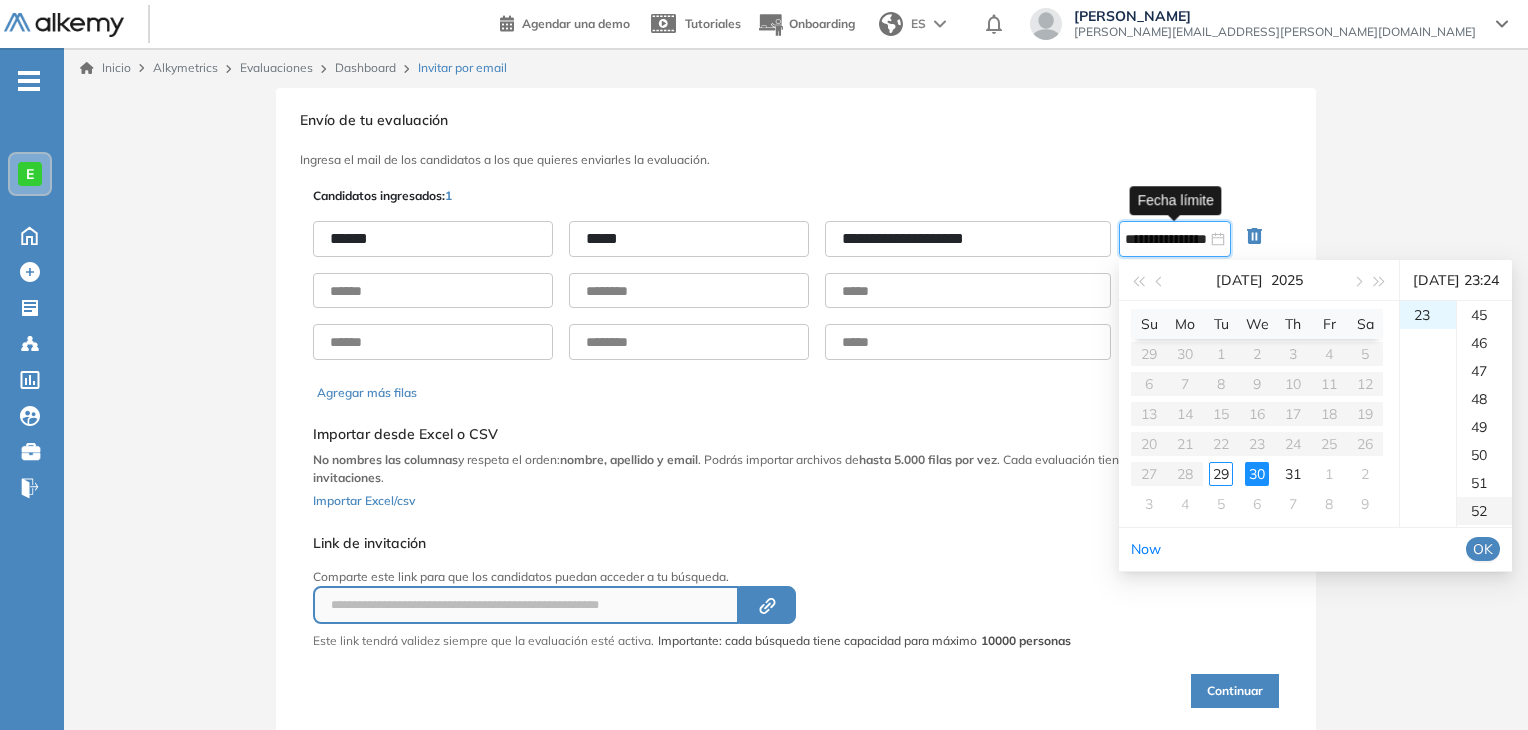 click on "52" at bounding box center (1484, 511) 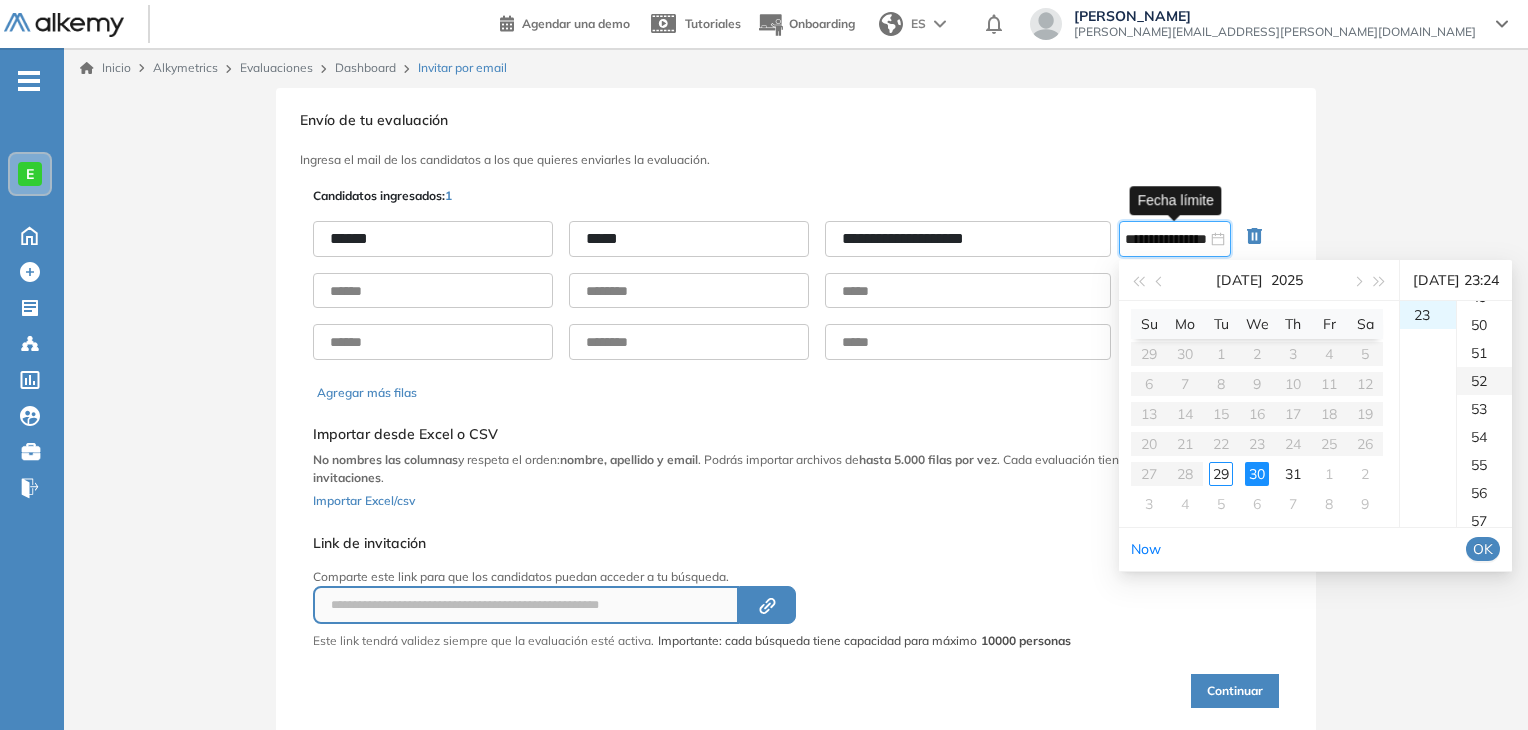 click on "00 01 02 03 04 05 06 07 08 09 10 11 12 13 14 15 16 17 18 19 20 21 22 23 24 25 26 27 28 29 30 31 32 33 34 35 36 37 38 39 40 41 42 43 44 45 46 47 48 49 50 51 52 53 54 55 56 57 58 59" at bounding box center [1484, 414] 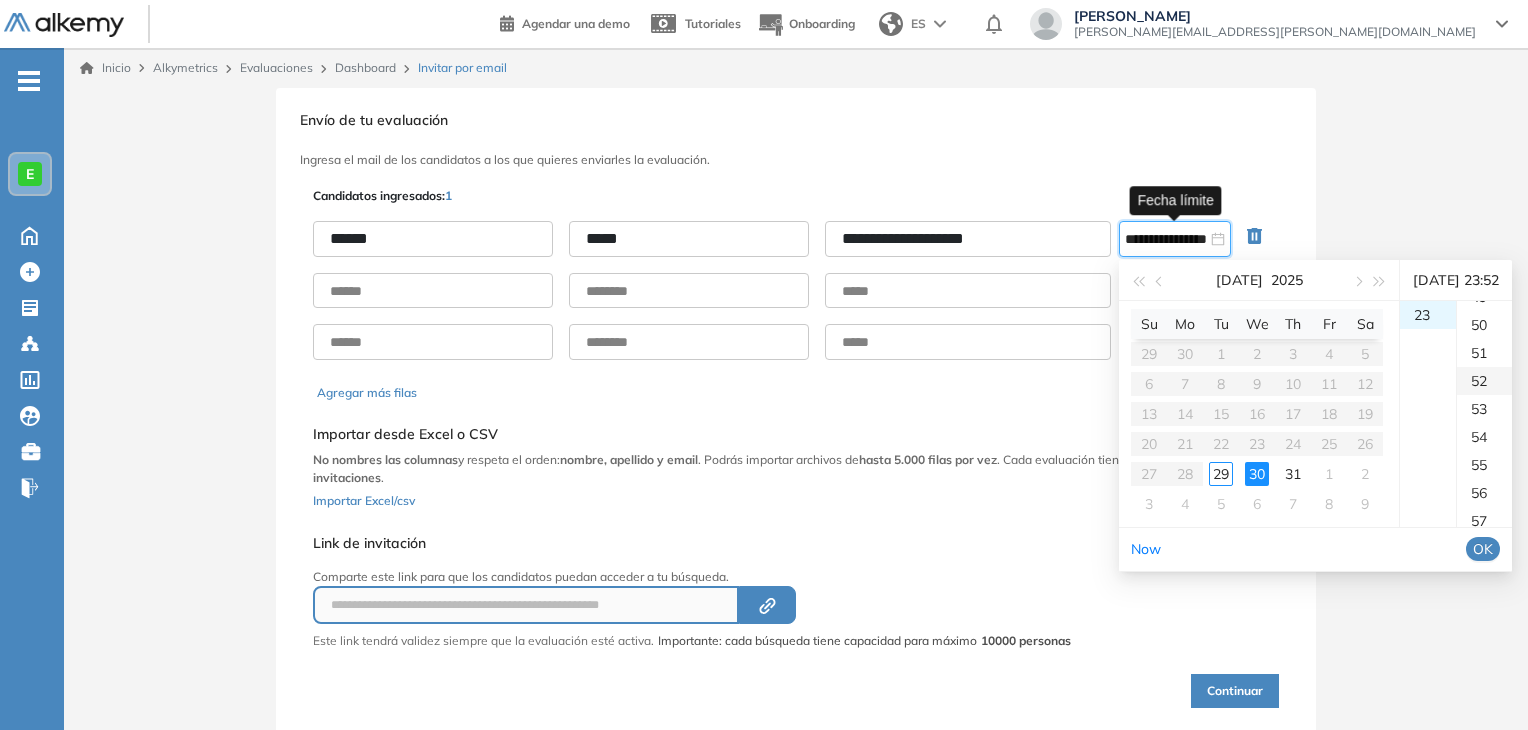 scroll, scrollTop: 1456, scrollLeft: 0, axis: vertical 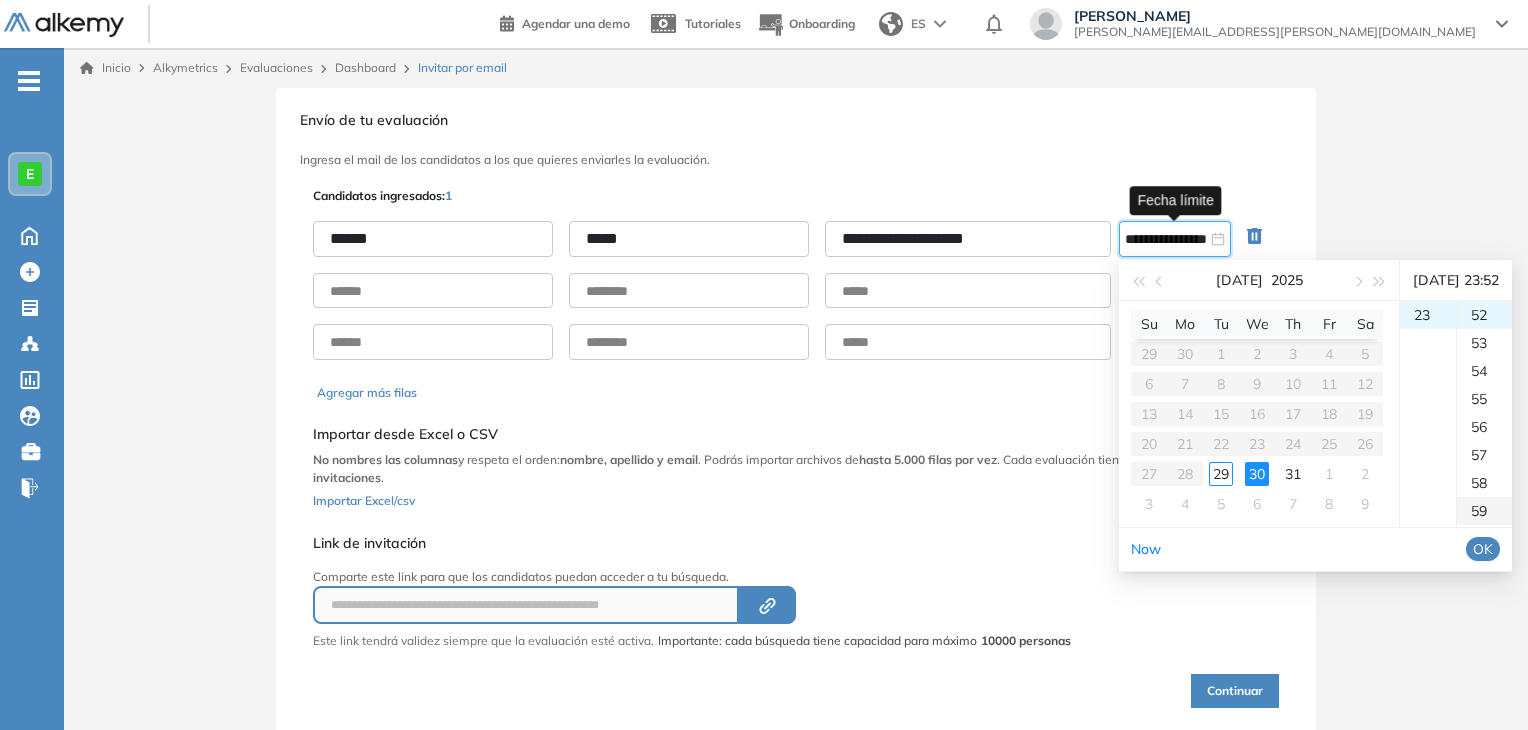 click on "59" at bounding box center (1484, 511) 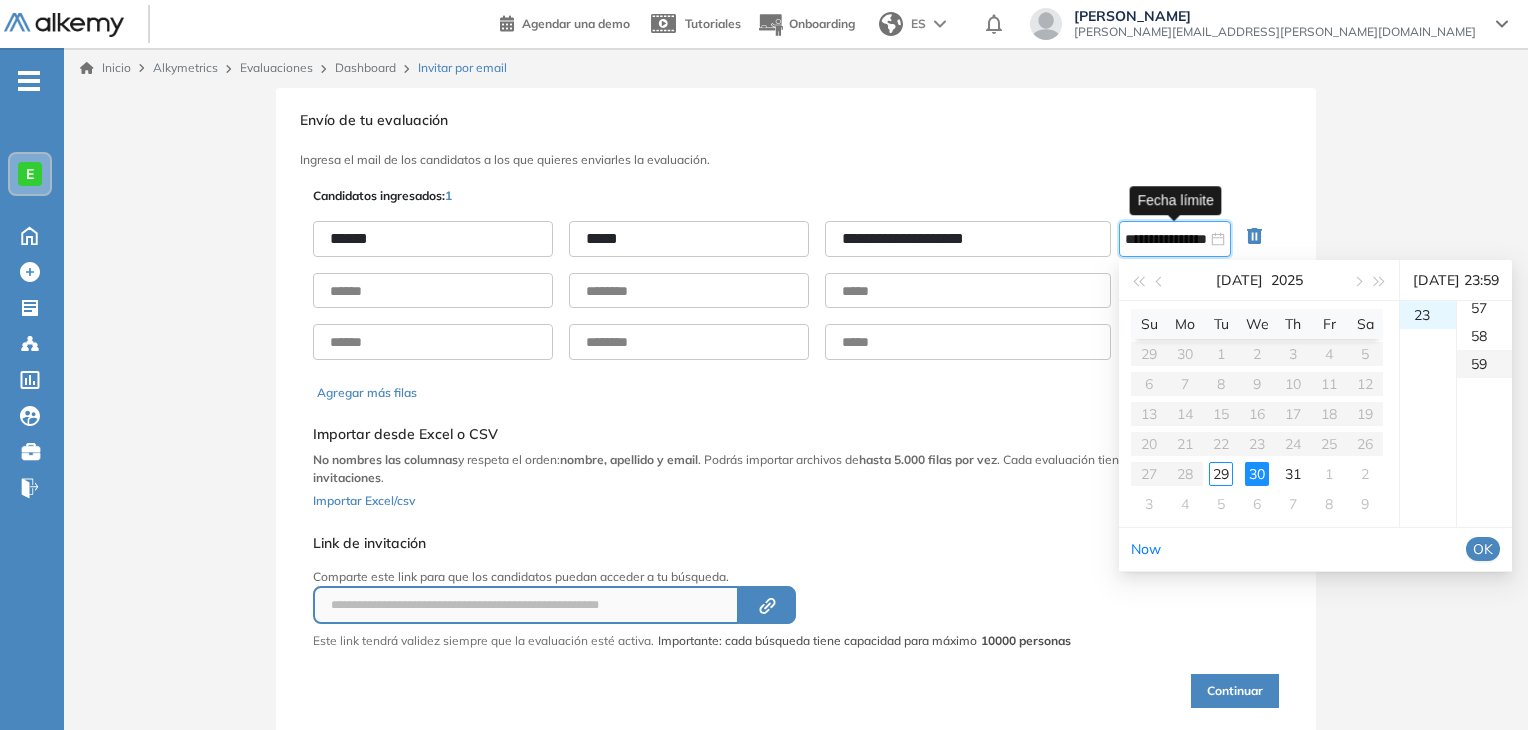 scroll, scrollTop: 1652, scrollLeft: 0, axis: vertical 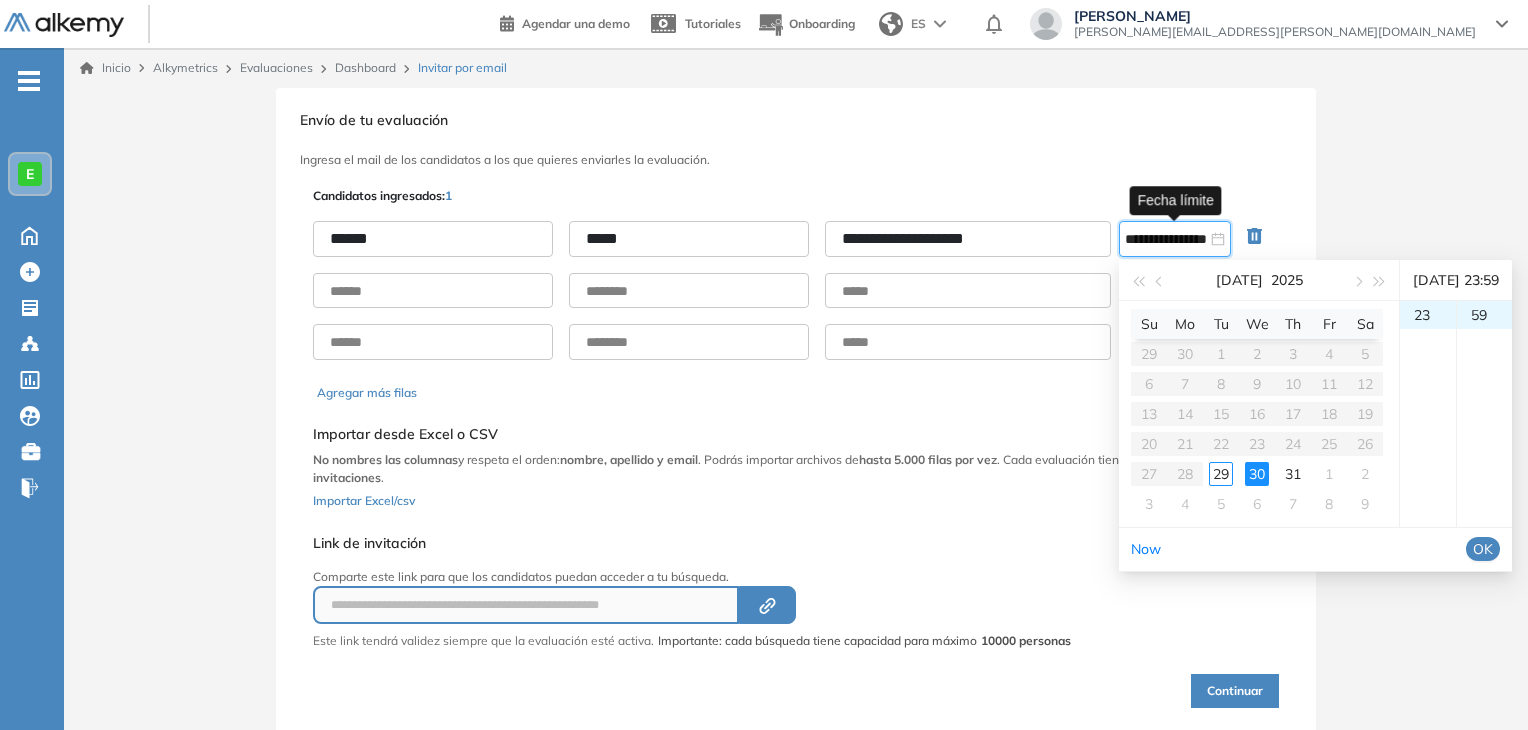 click on "OK" at bounding box center (1483, 549) 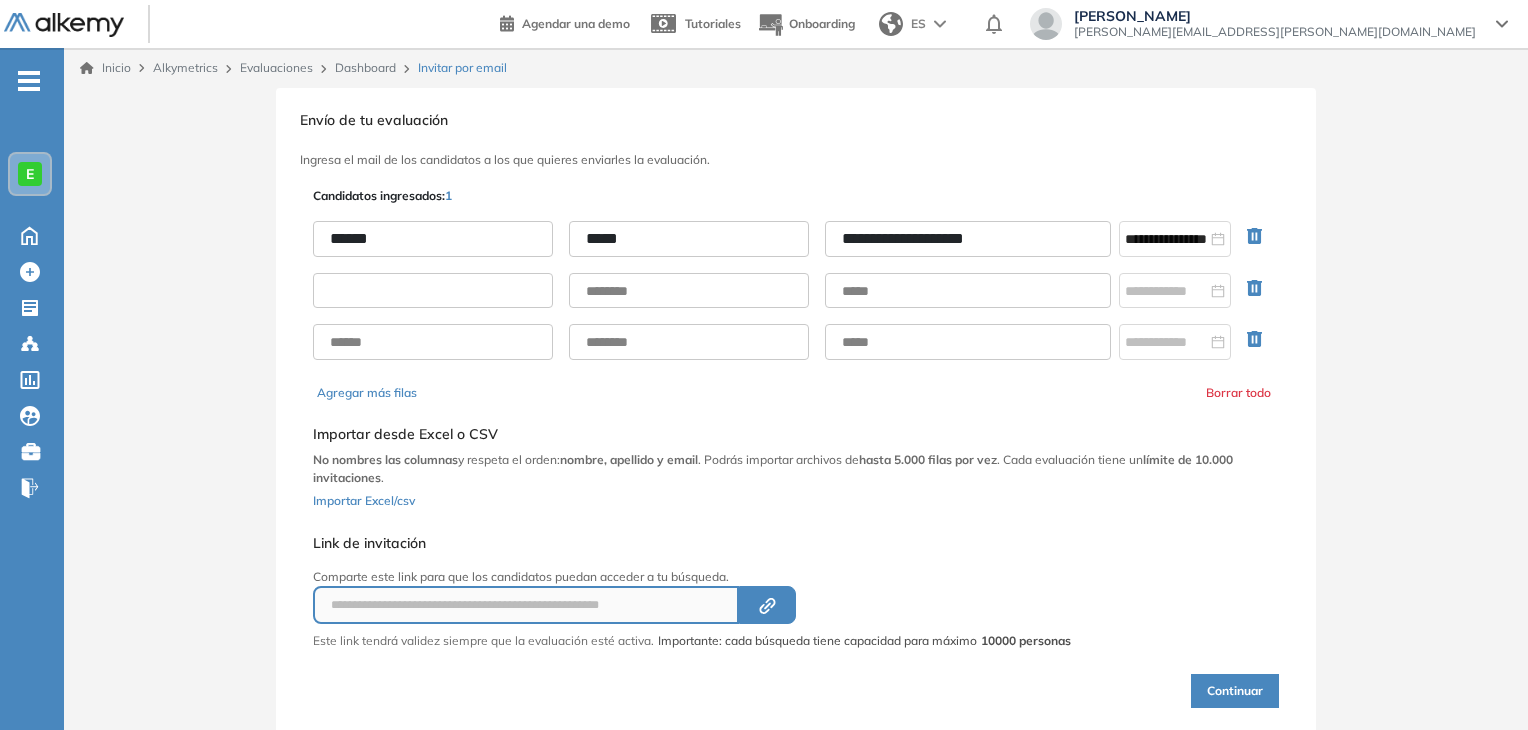 click at bounding box center [433, 291] 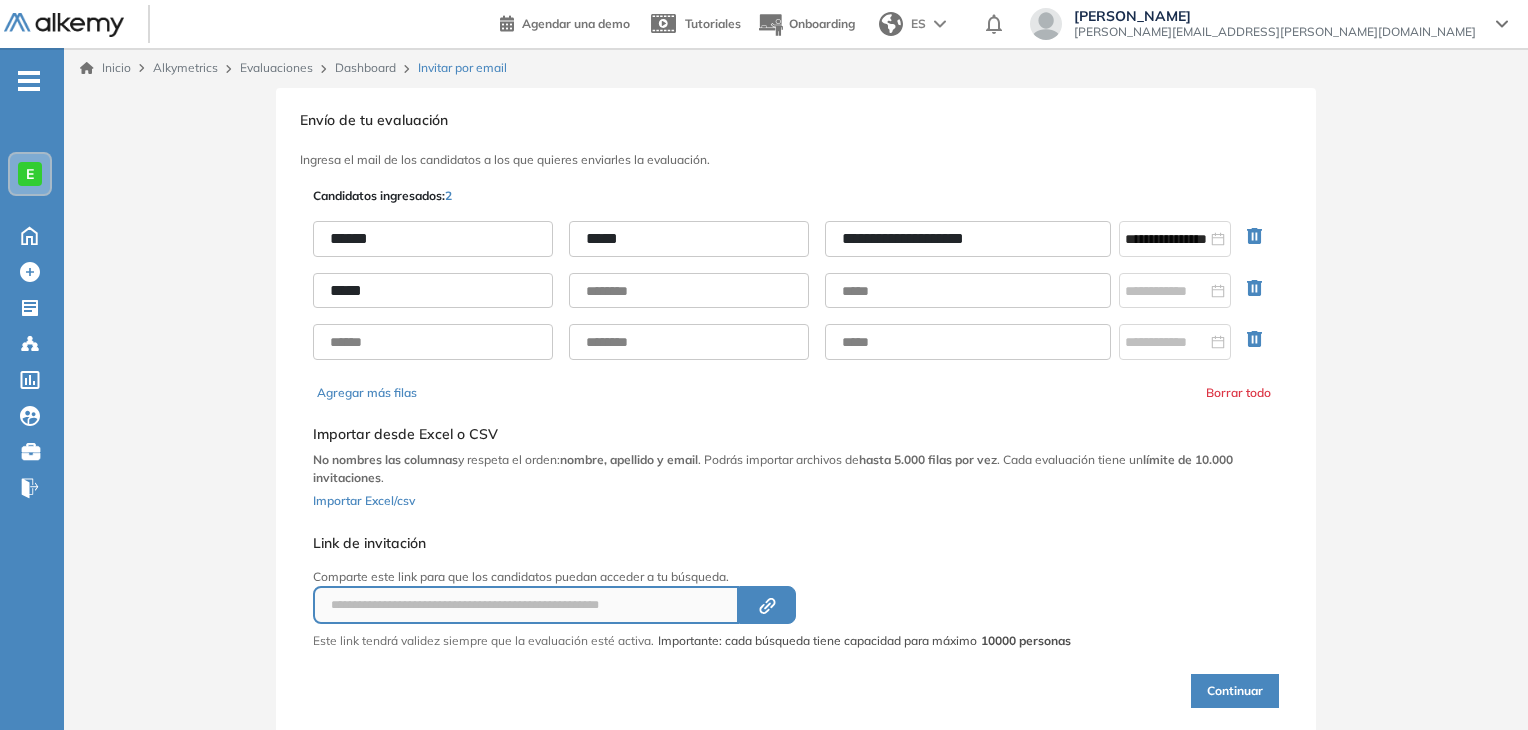 type on "*****" 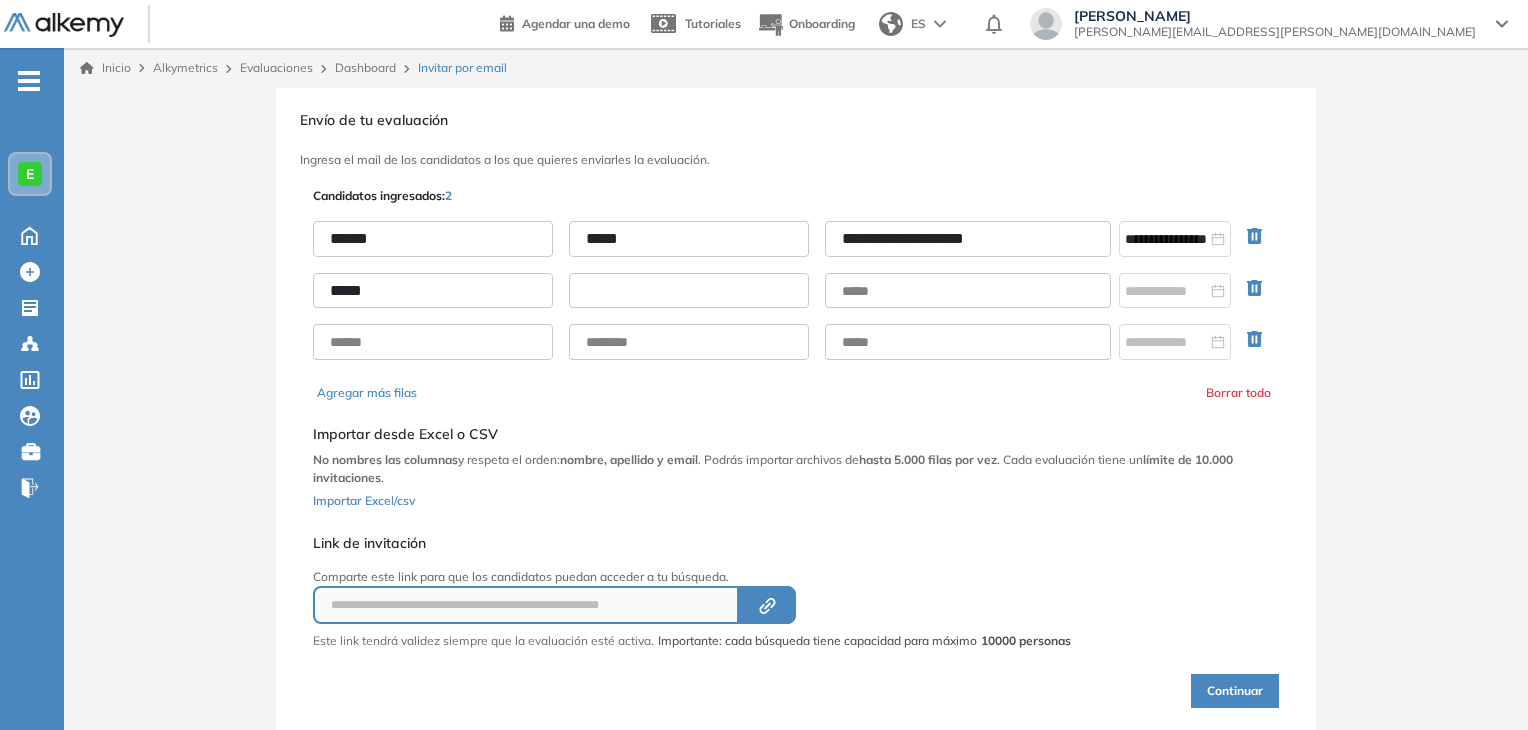 paste on "******" 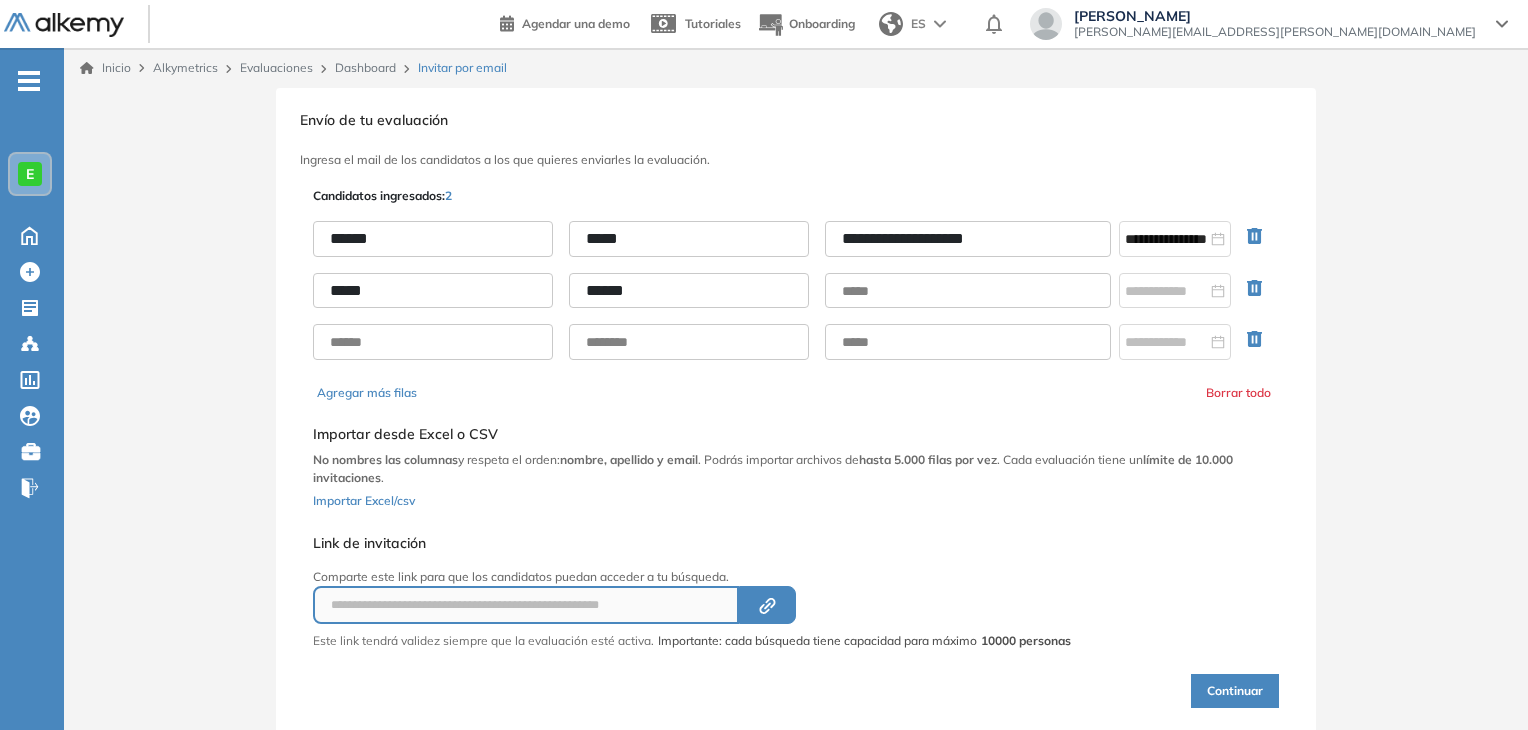 type on "******" 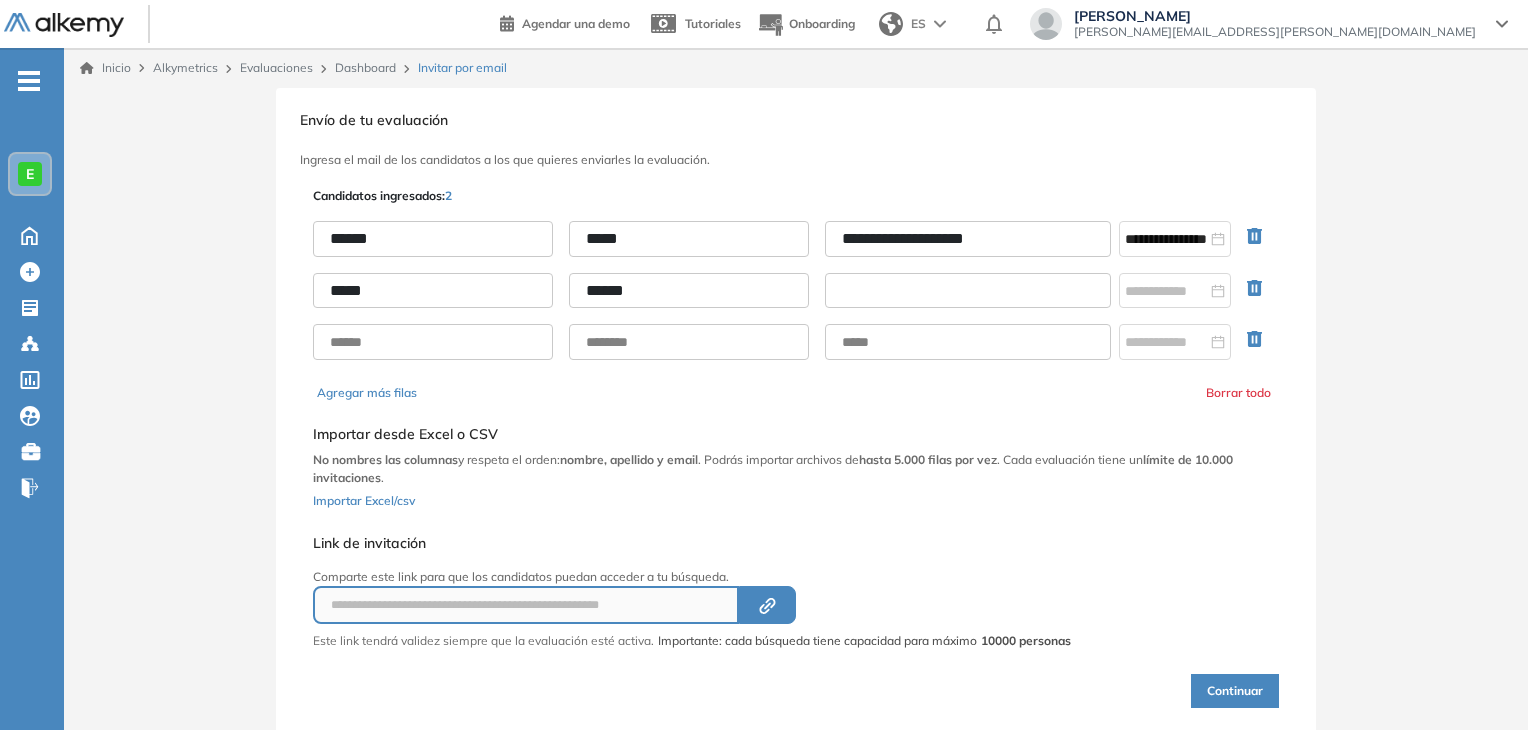 paste on "**********" 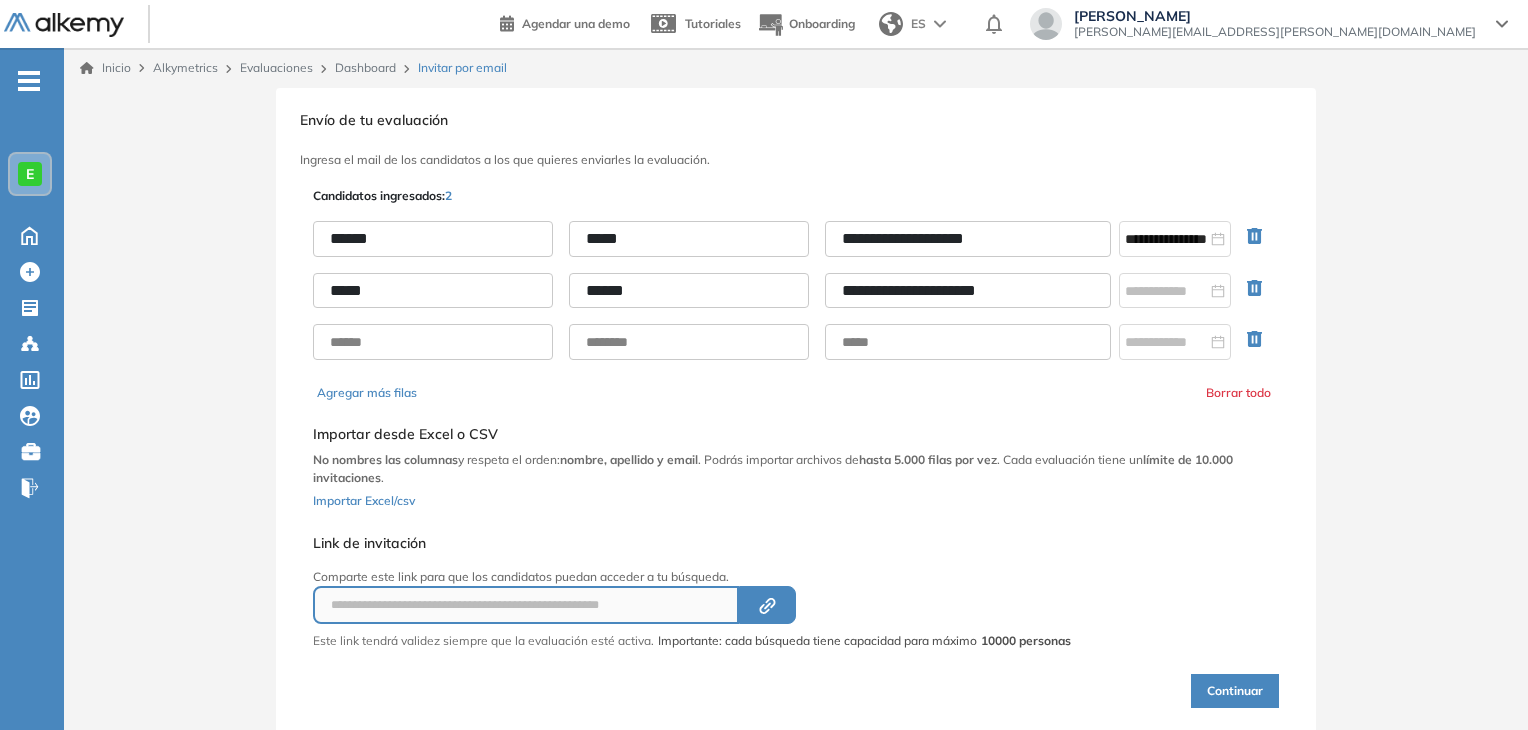 type on "**********" 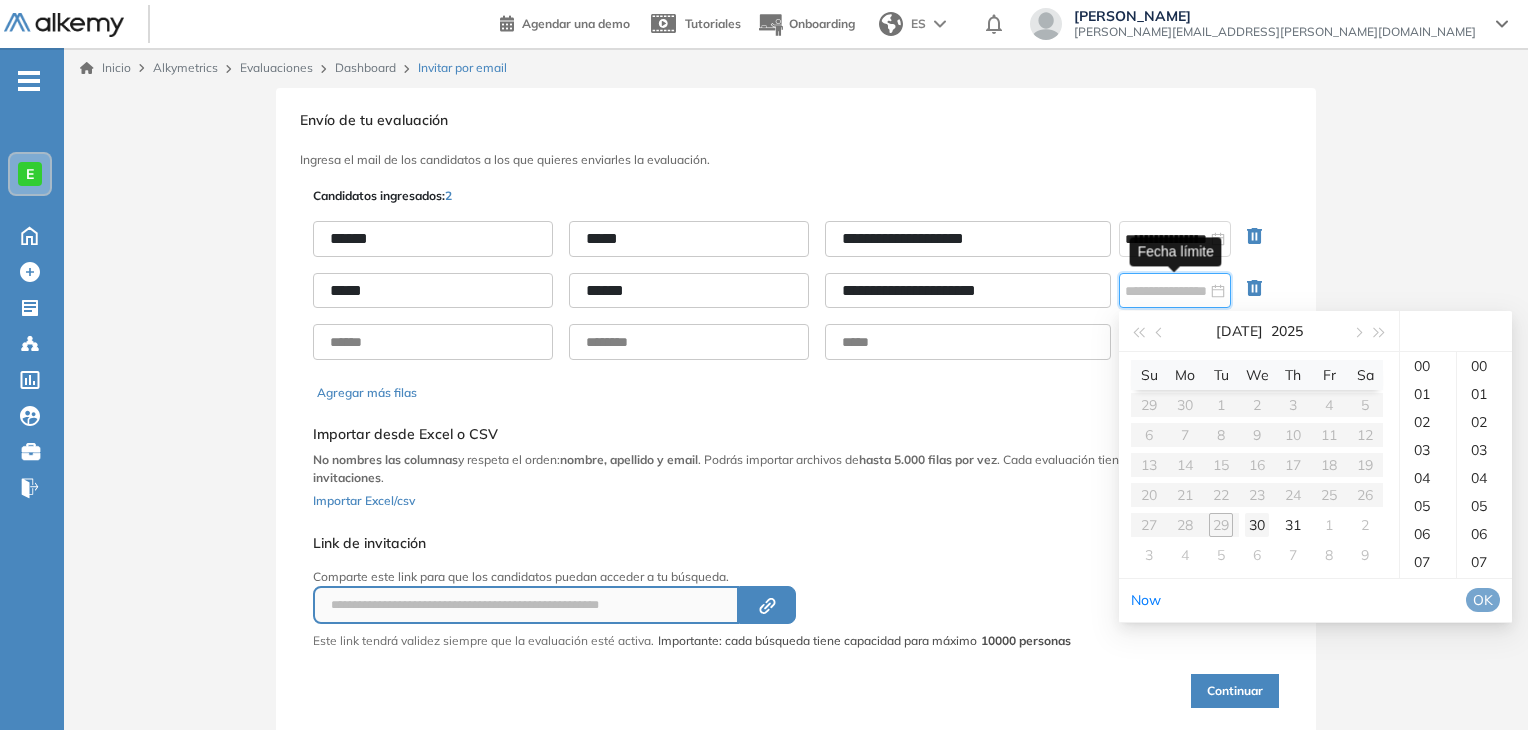 click on "30" at bounding box center [1257, 525] 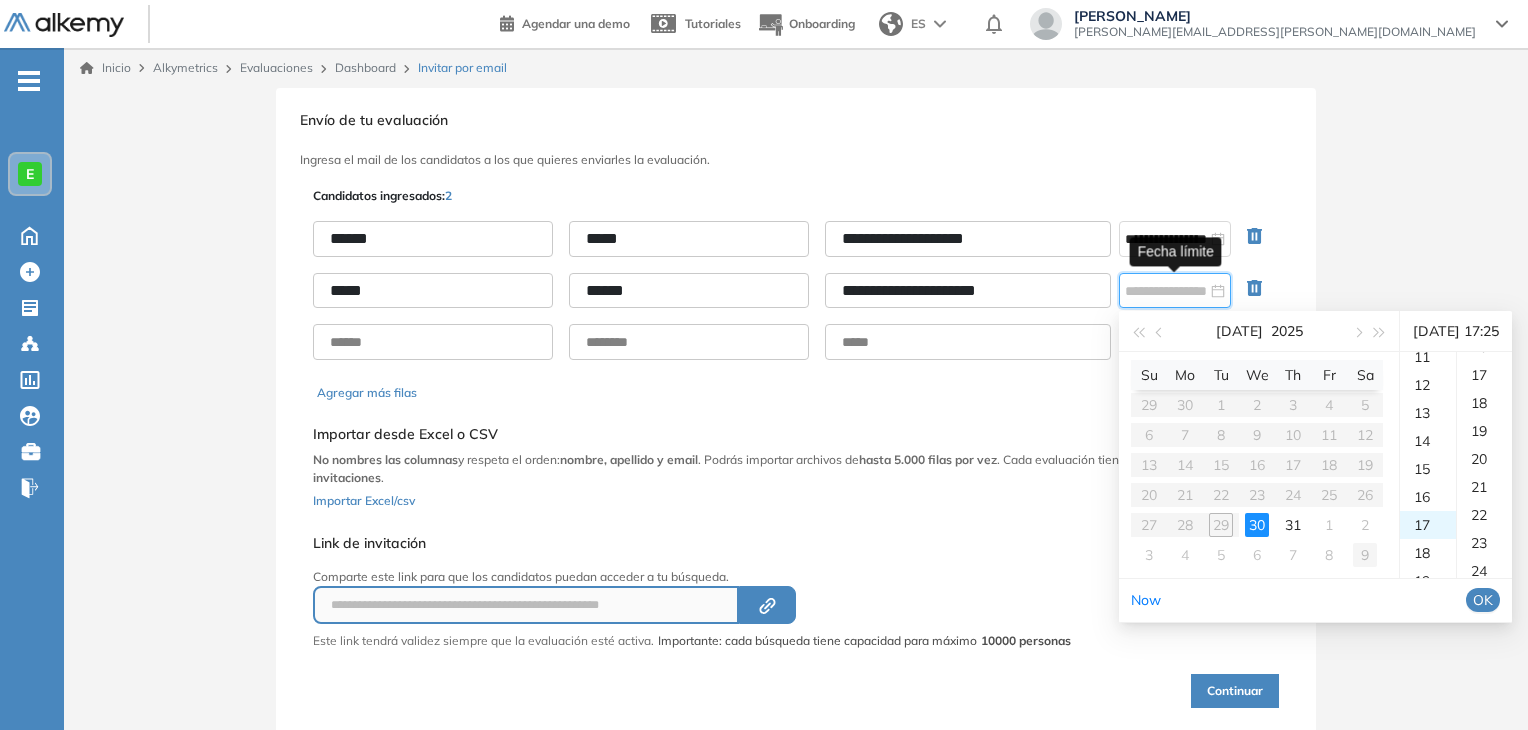 scroll, scrollTop: 436, scrollLeft: 0, axis: vertical 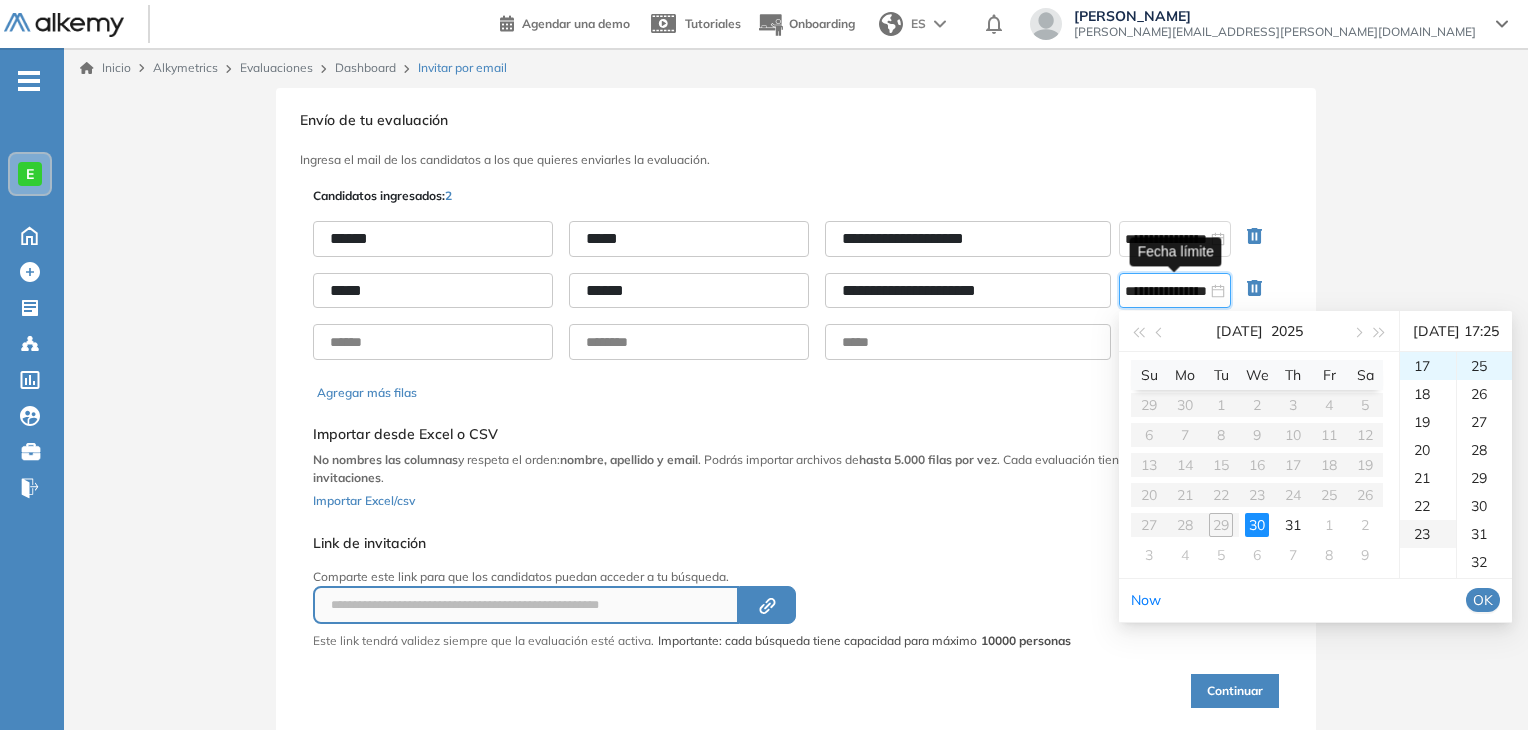 click on "23" at bounding box center [1428, 534] 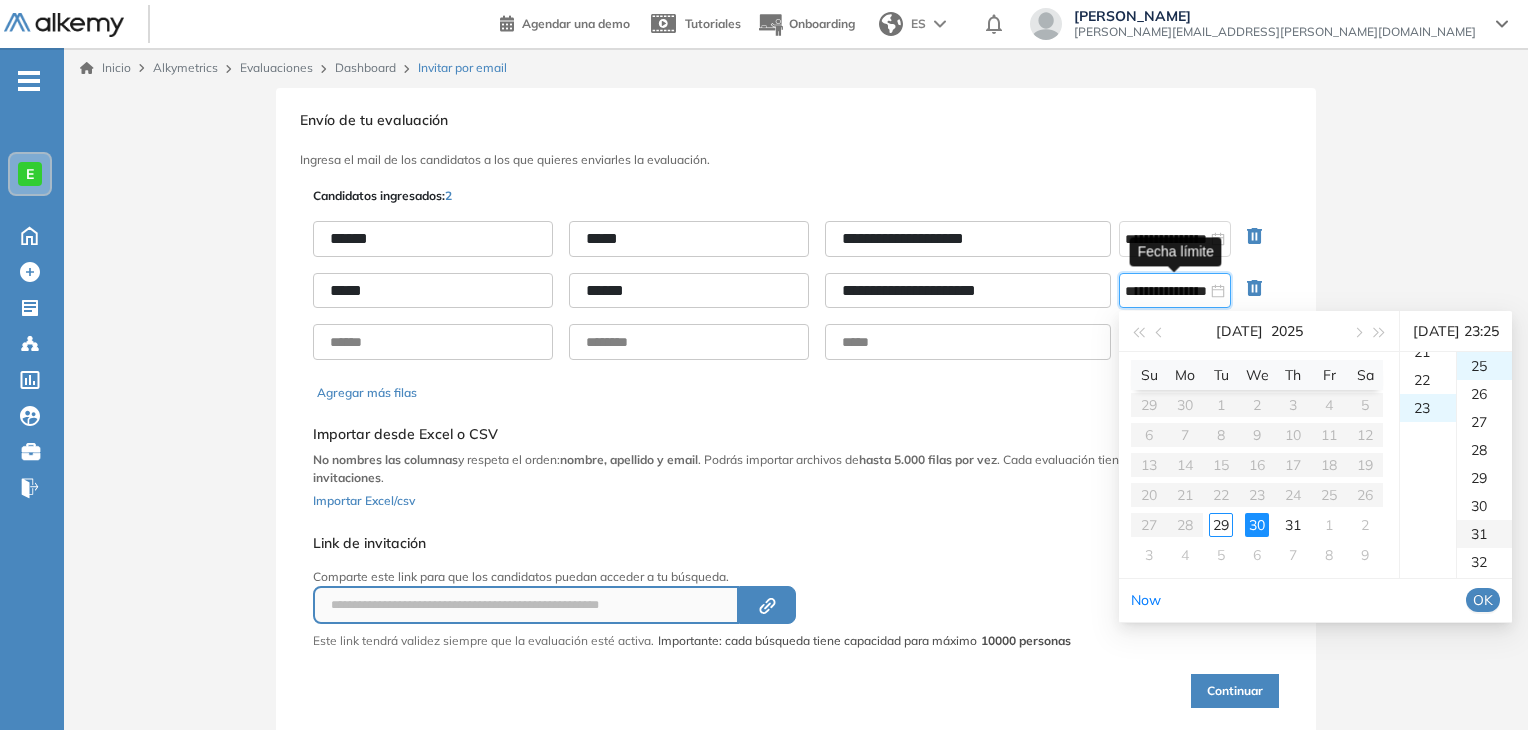 scroll, scrollTop: 644, scrollLeft: 0, axis: vertical 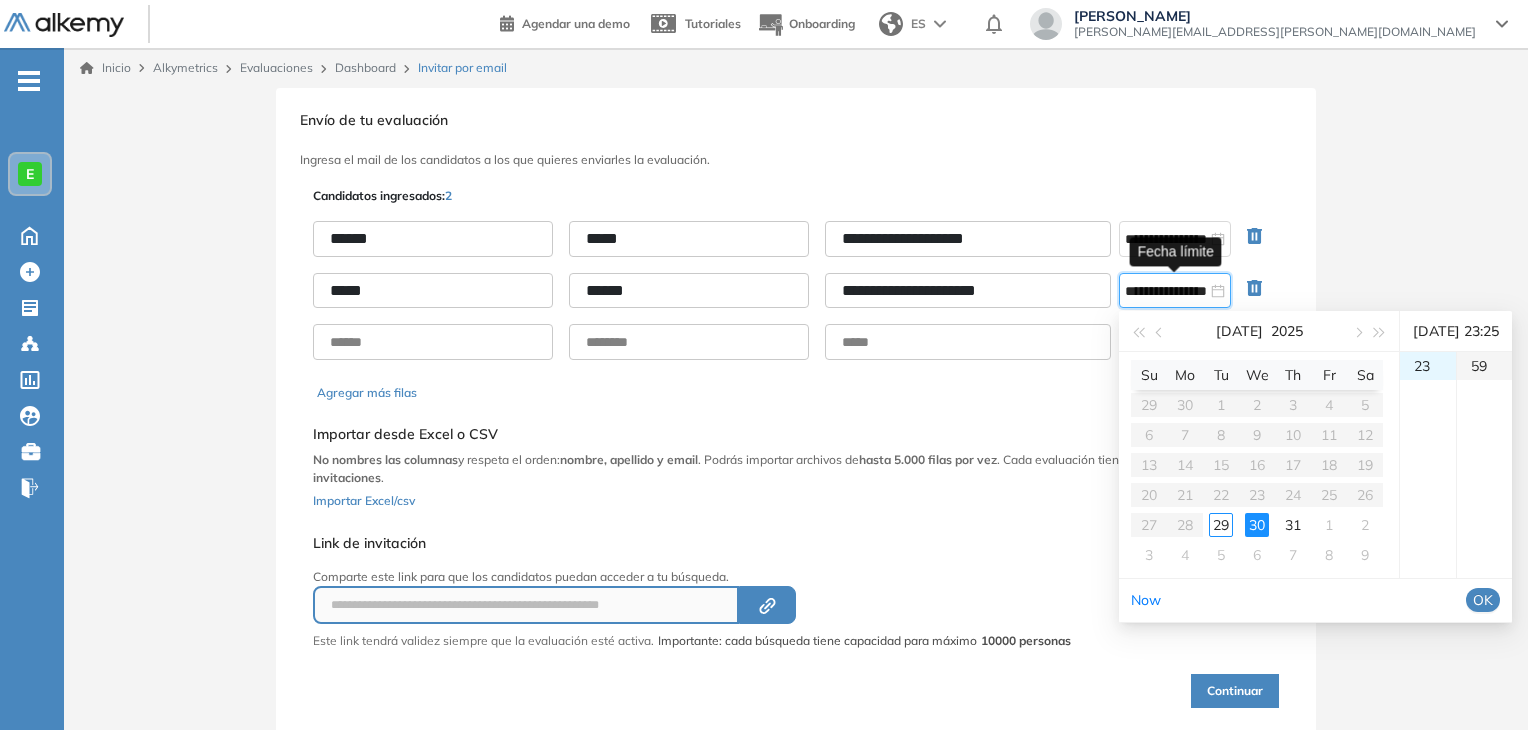click on "59" at bounding box center [1484, 366] 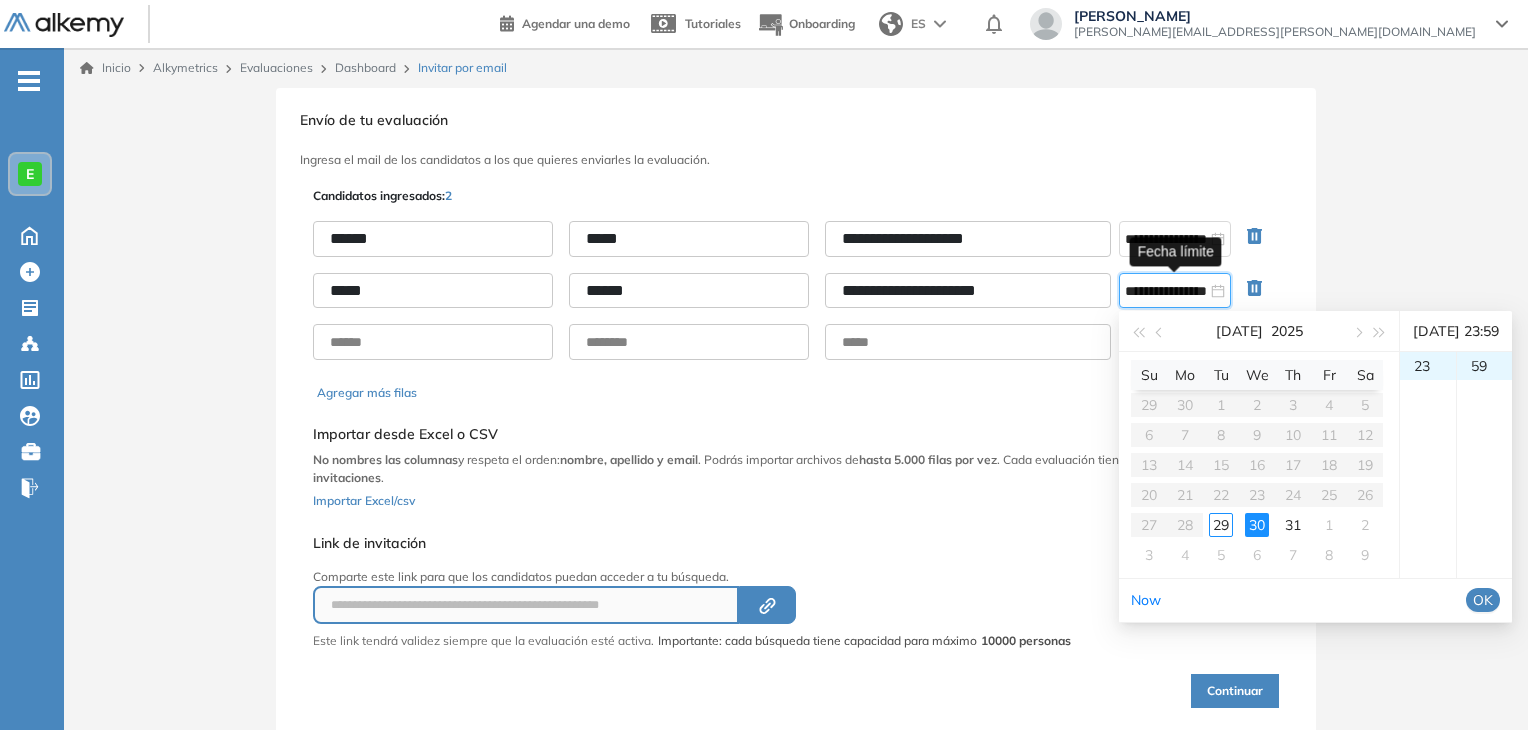 scroll, scrollTop: 1652, scrollLeft: 0, axis: vertical 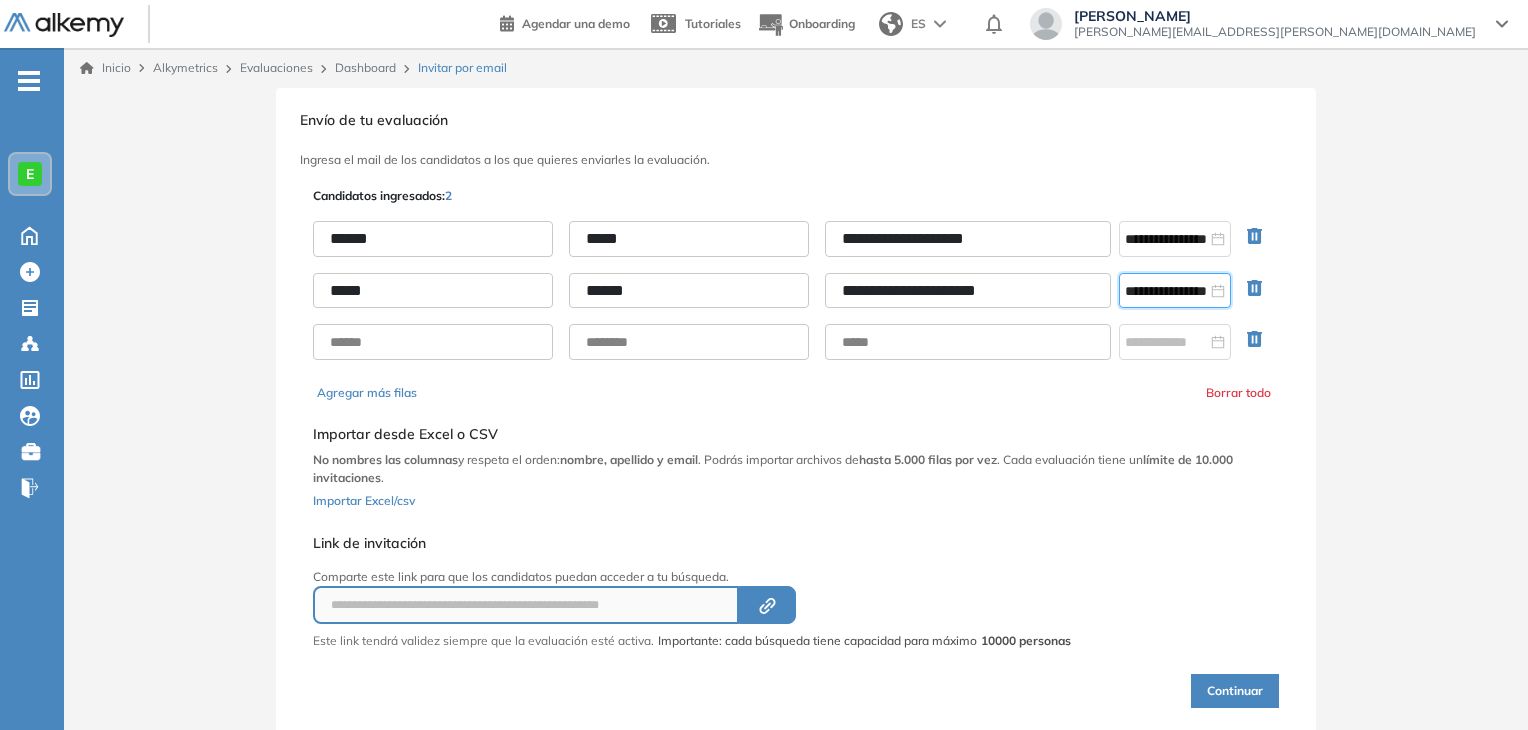 type on "**********" 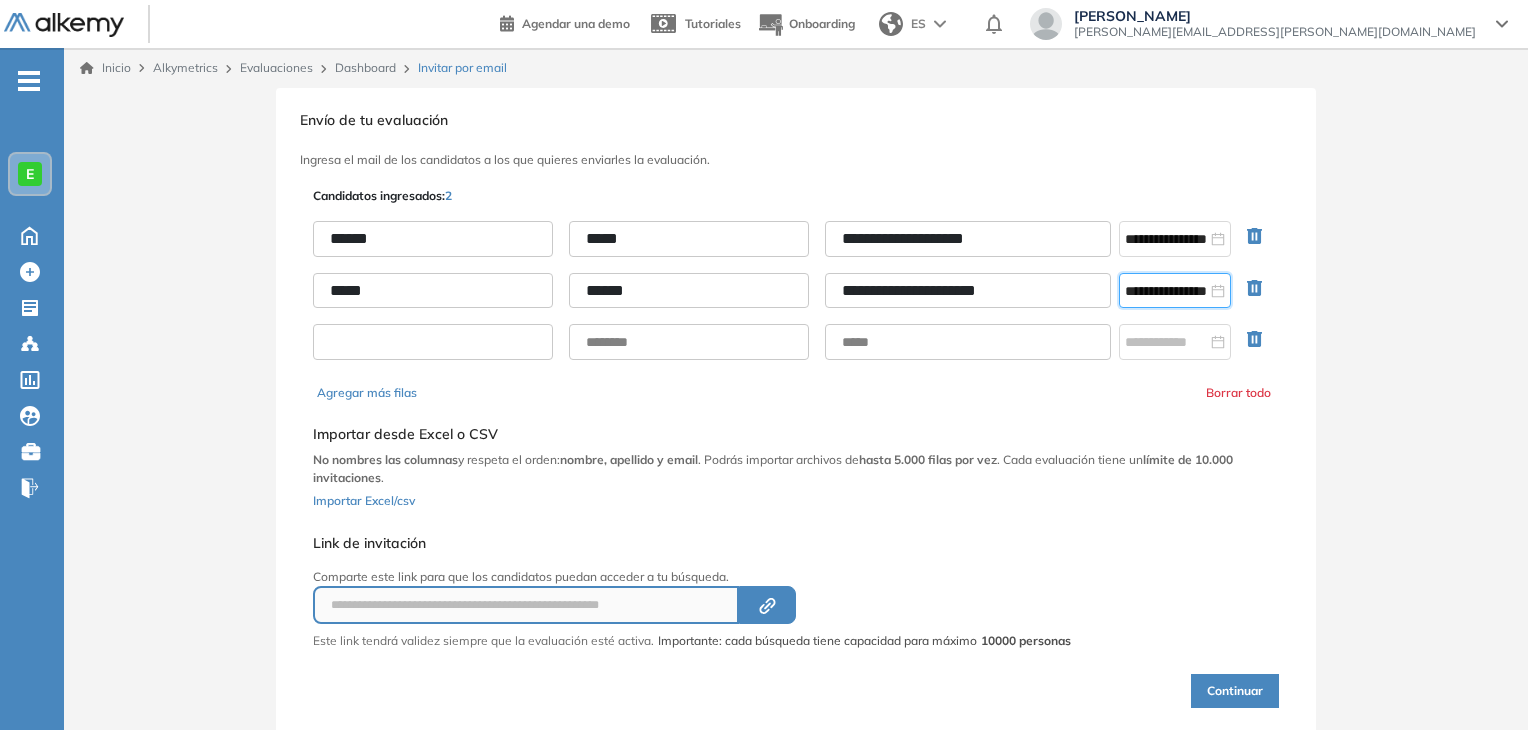 click at bounding box center (433, 342) 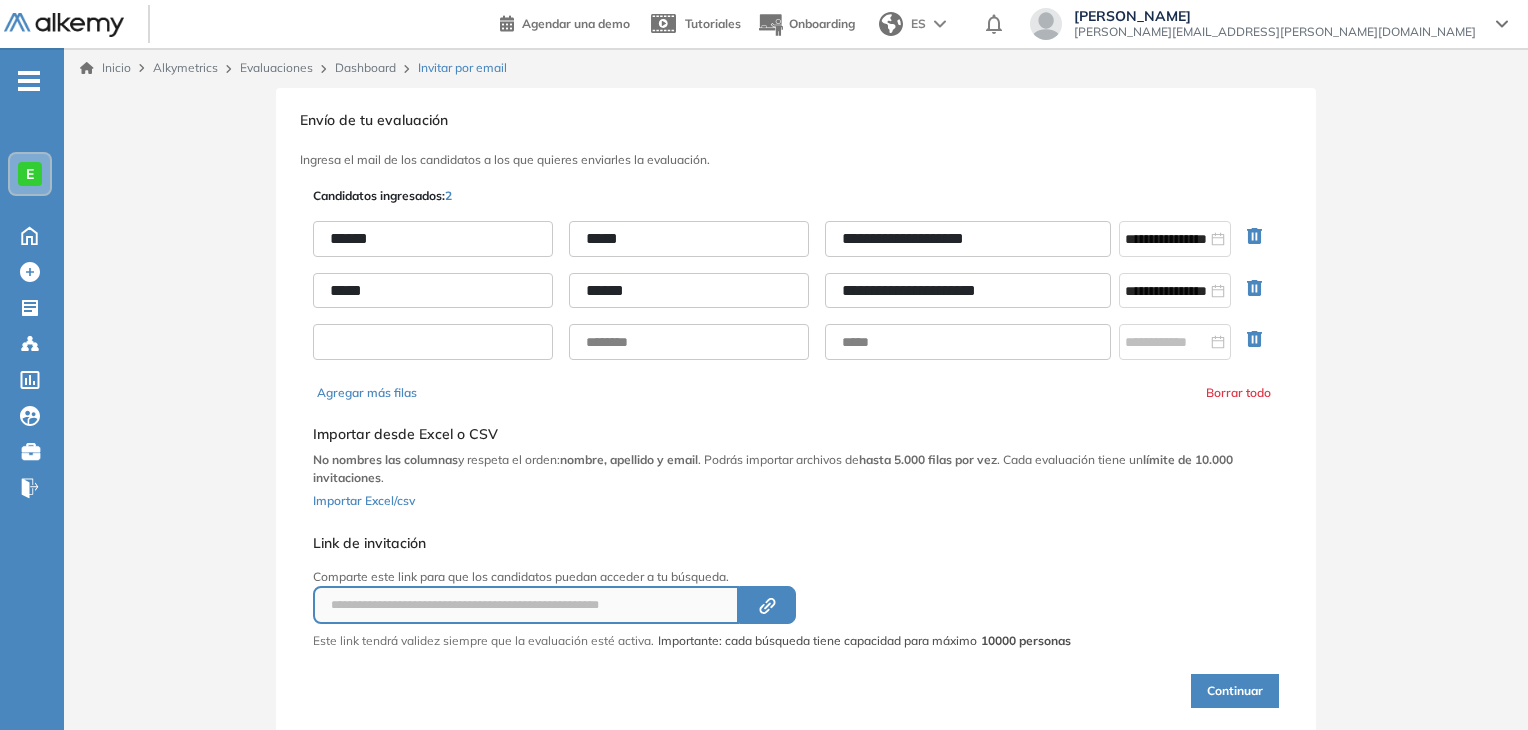 paste on "**********" 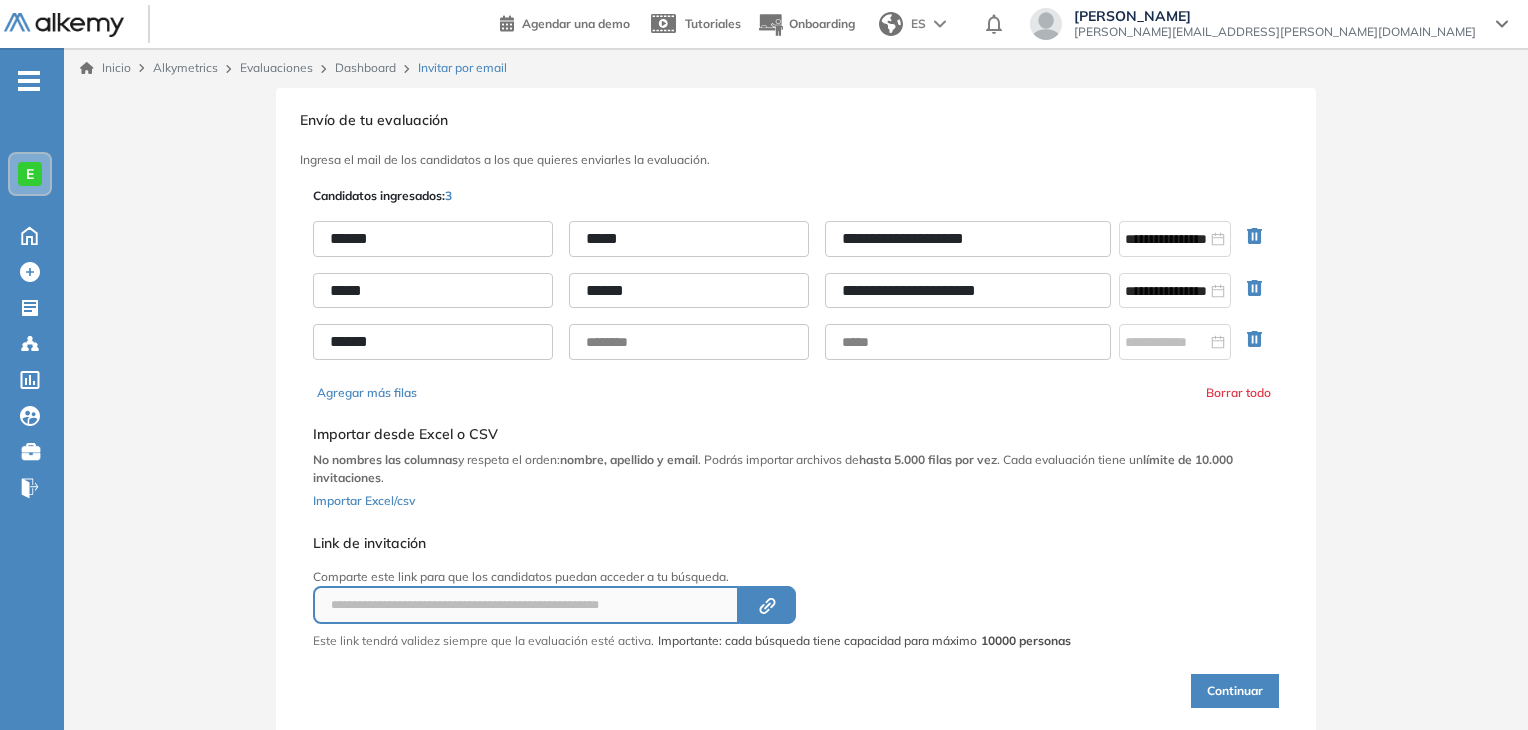 type on "******" 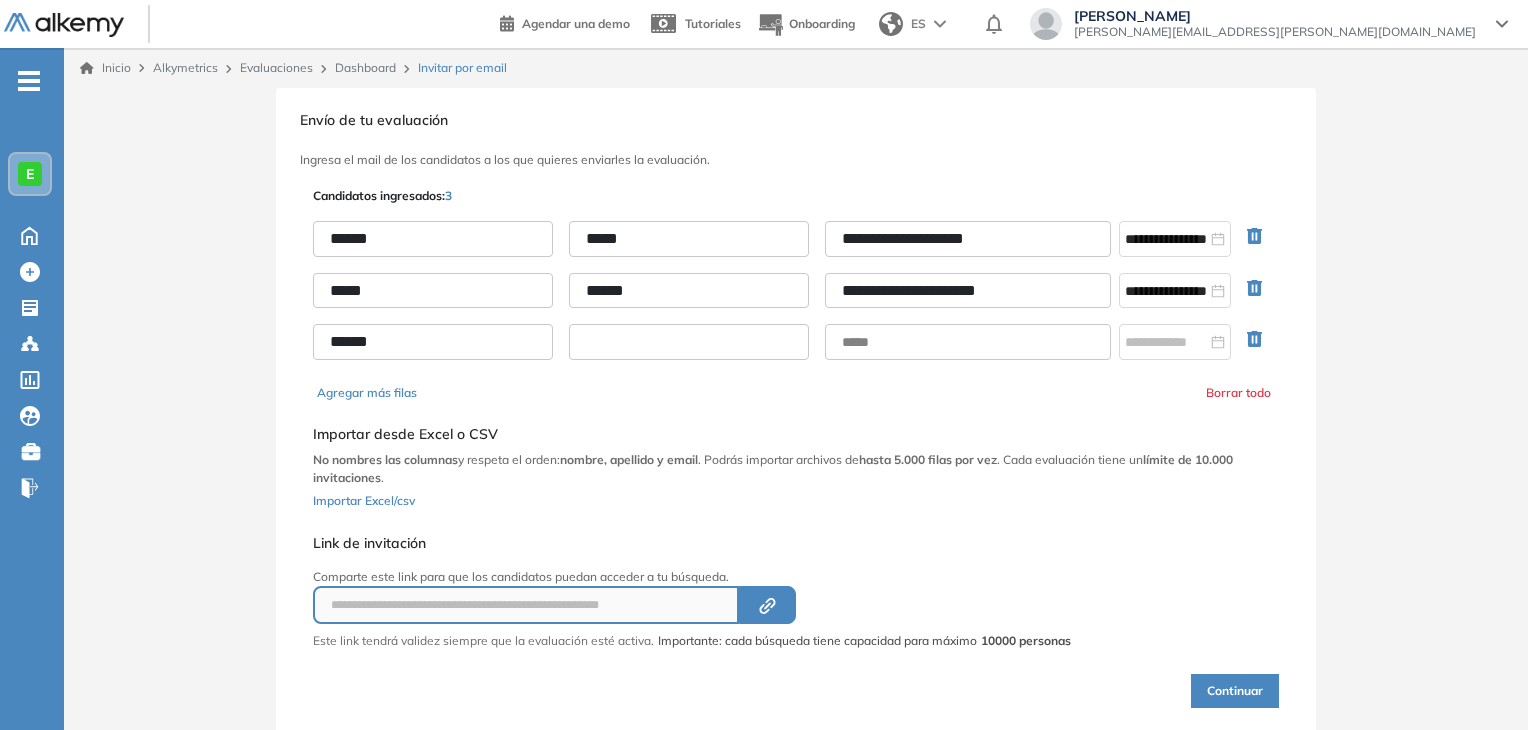 paste on "*******" 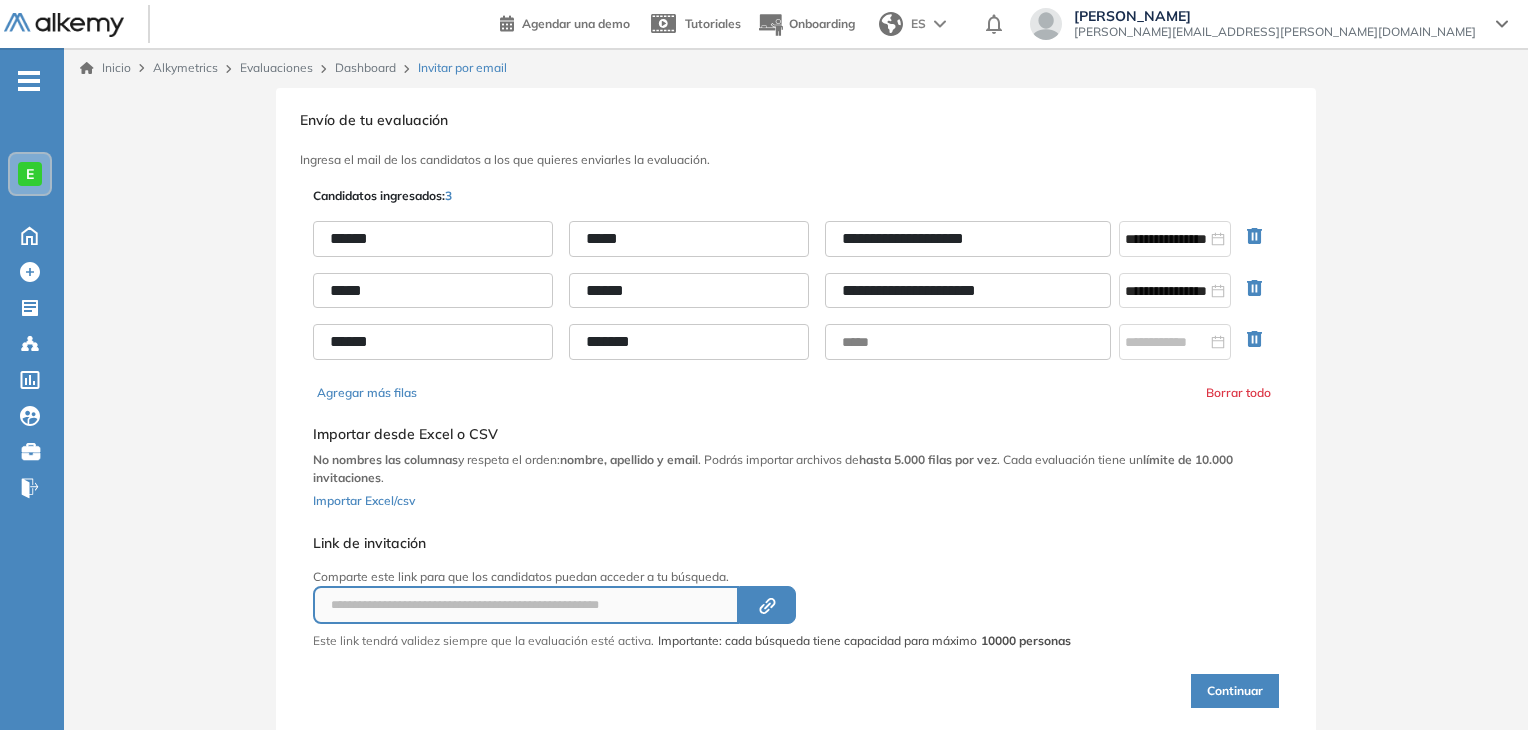 type on "*******" 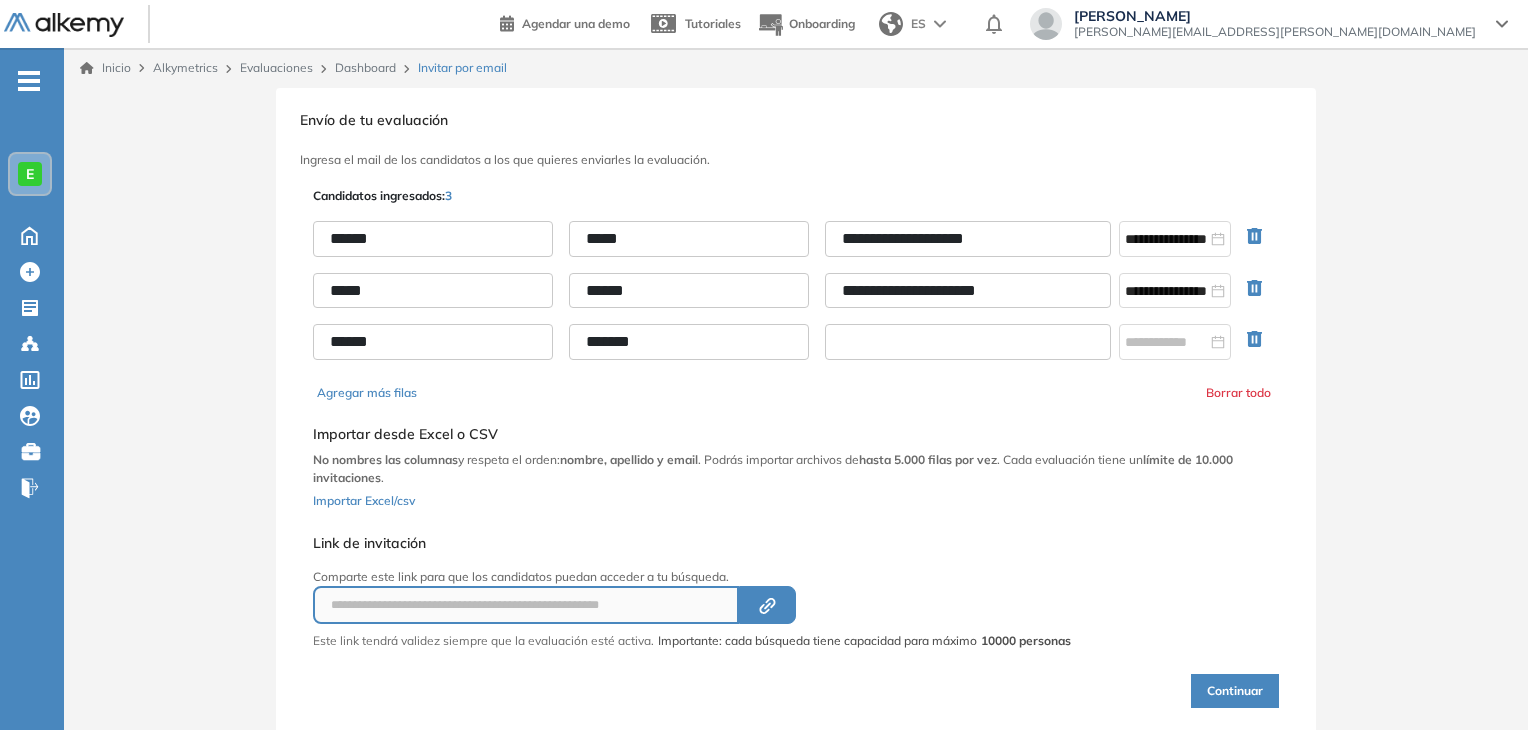 paste on "**********" 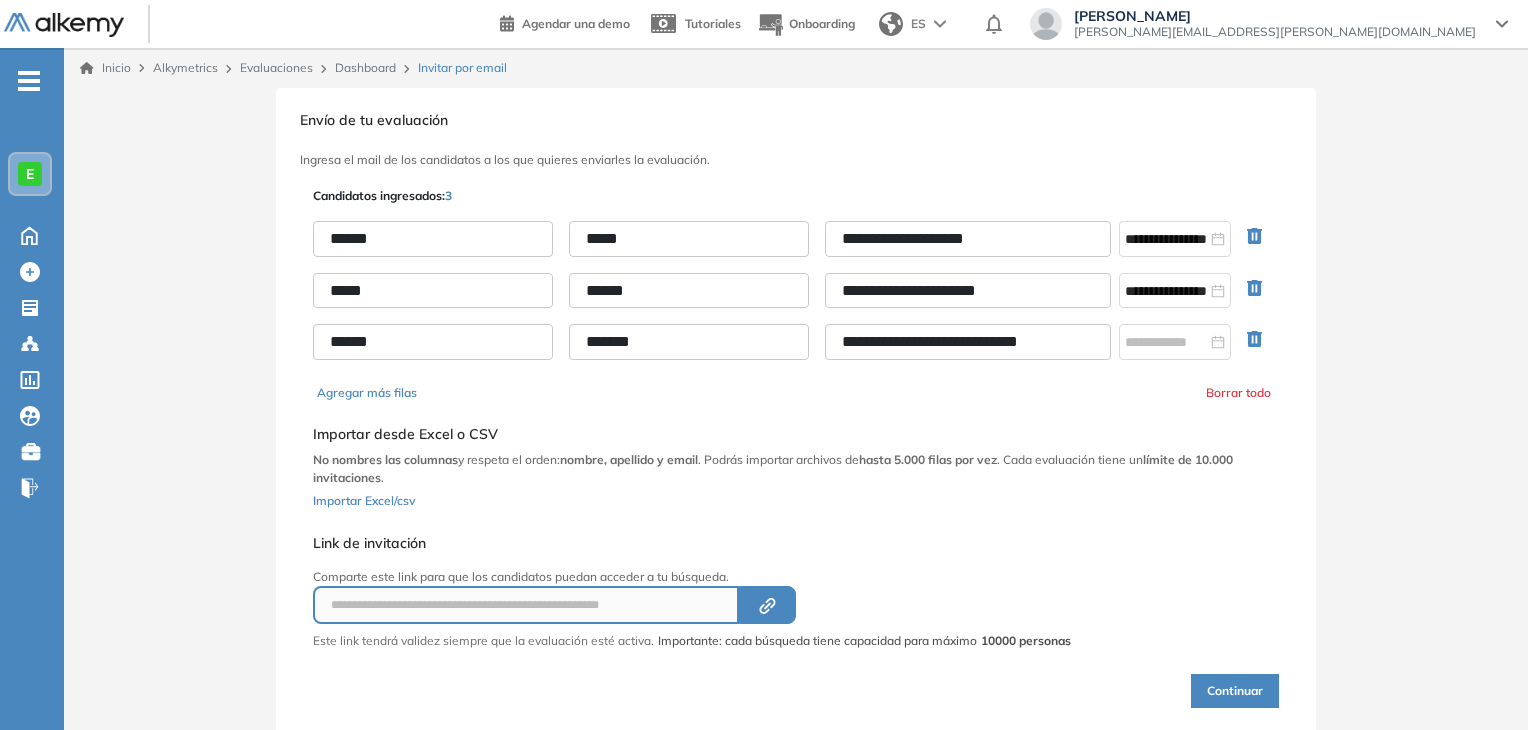 scroll, scrollTop: 0, scrollLeft: 6, axis: horizontal 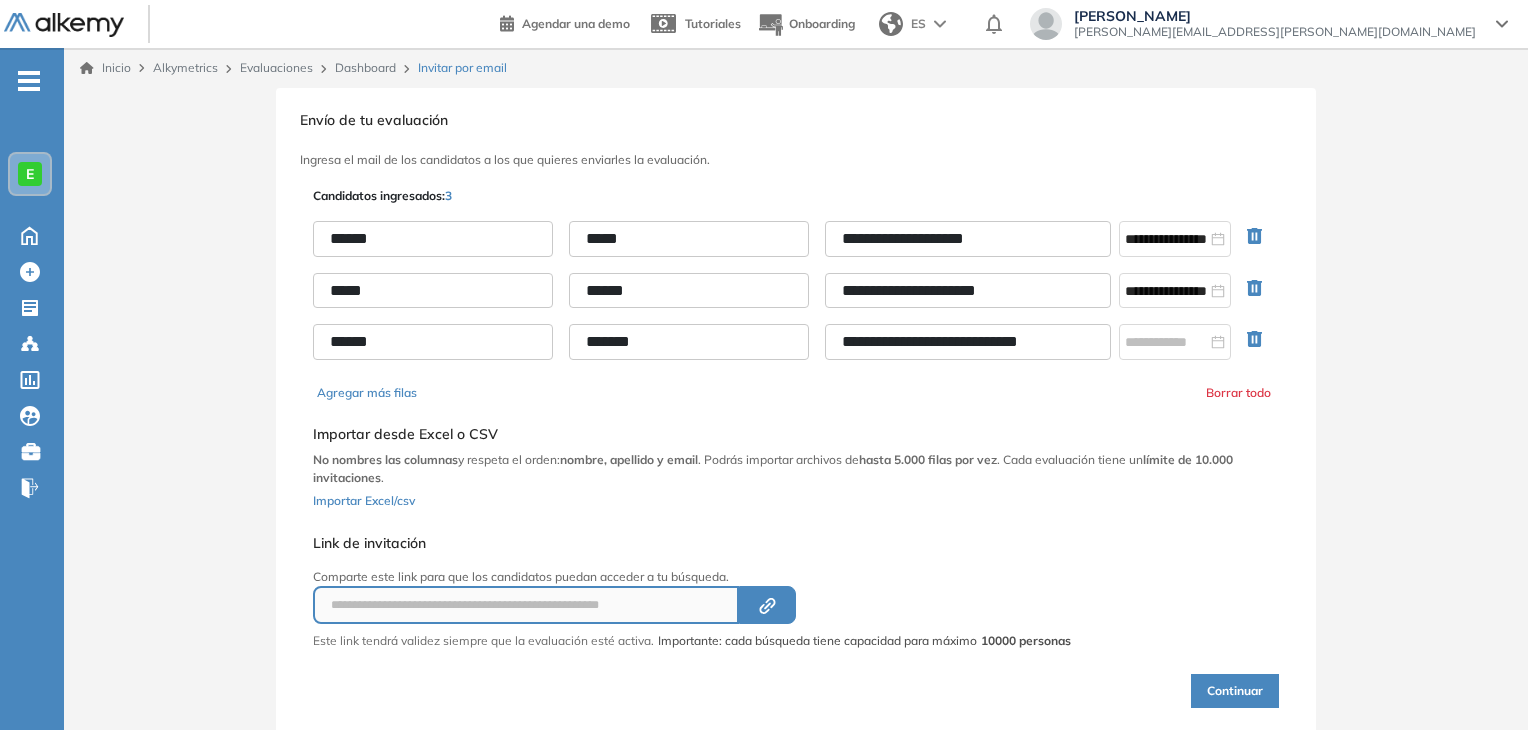type on "**********" 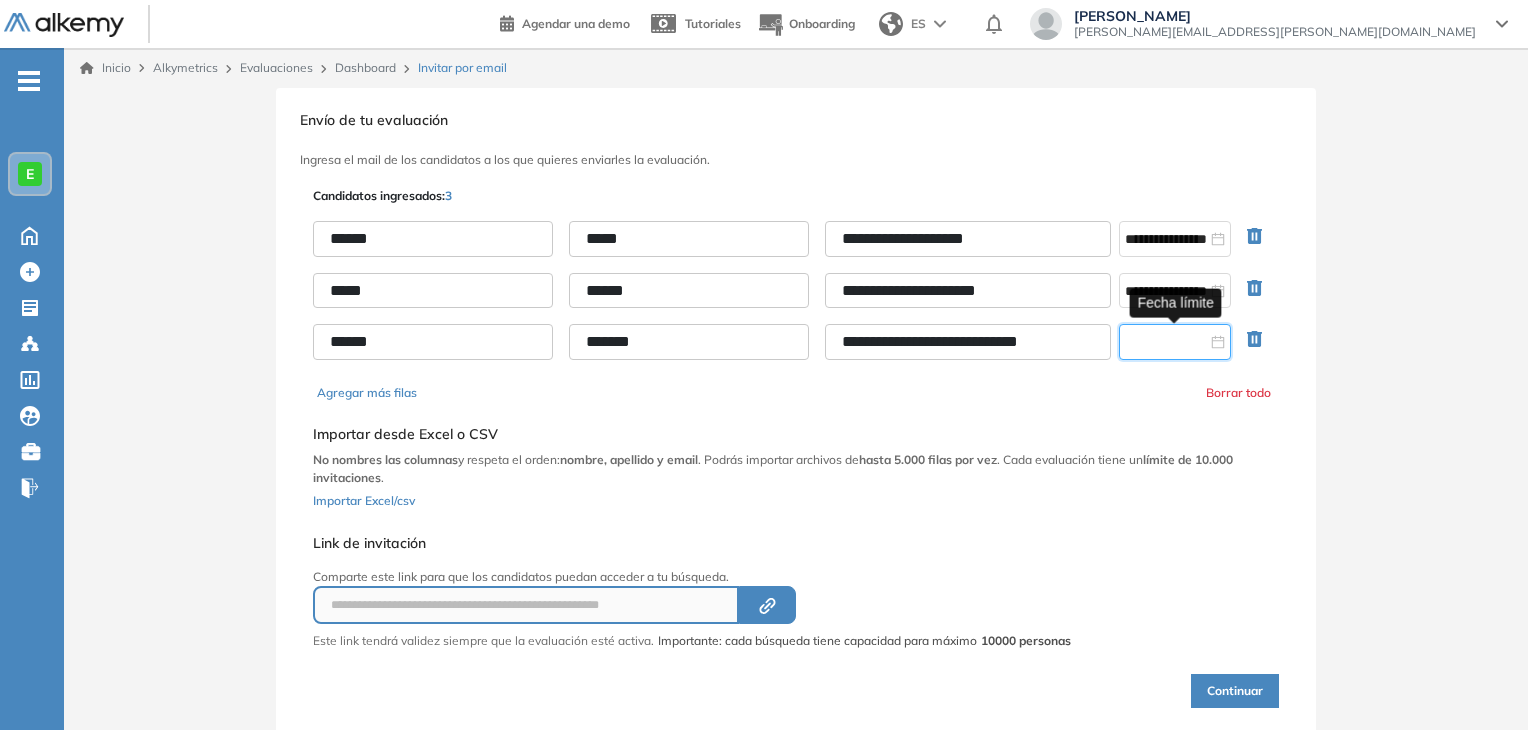 scroll, scrollTop: 0, scrollLeft: 0, axis: both 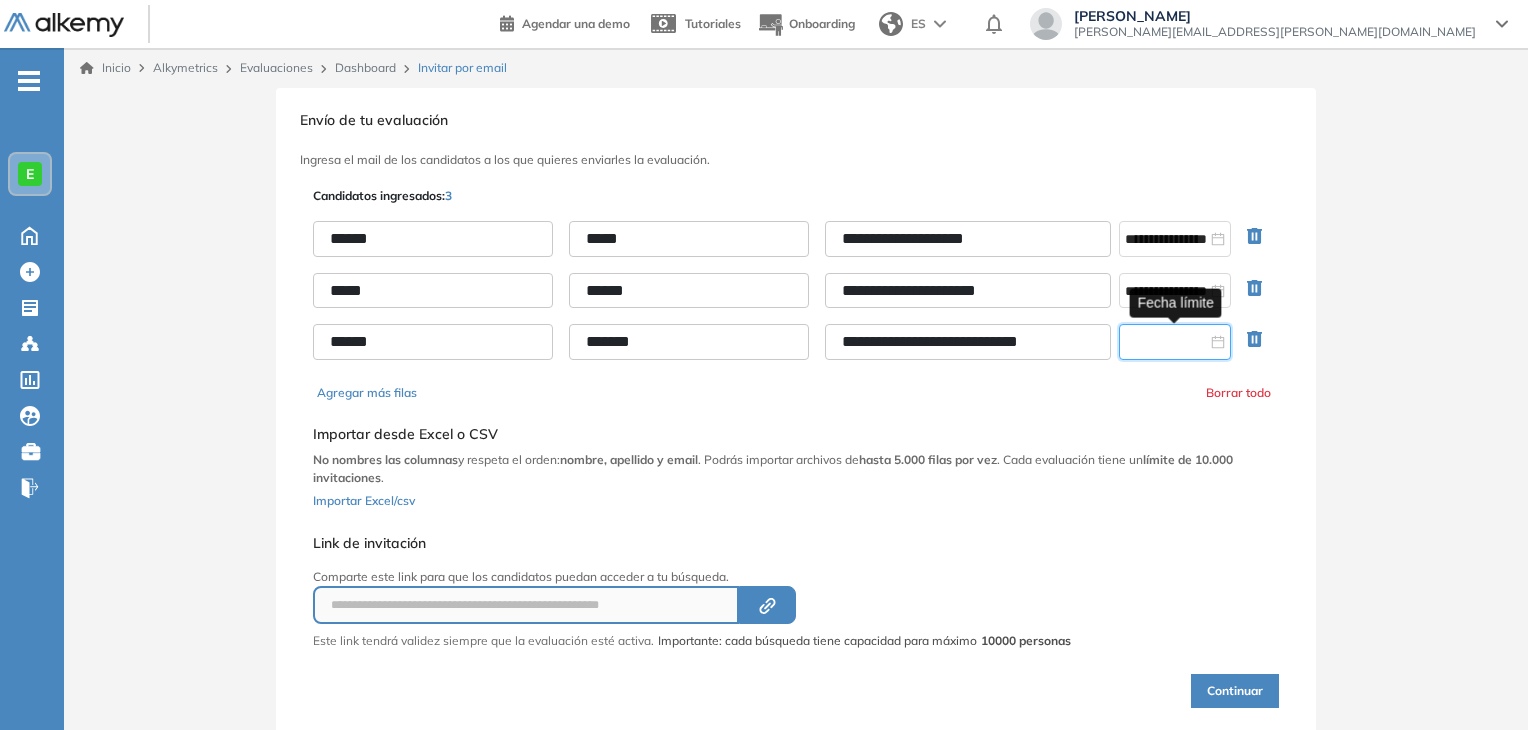 click at bounding box center (1166, 342) 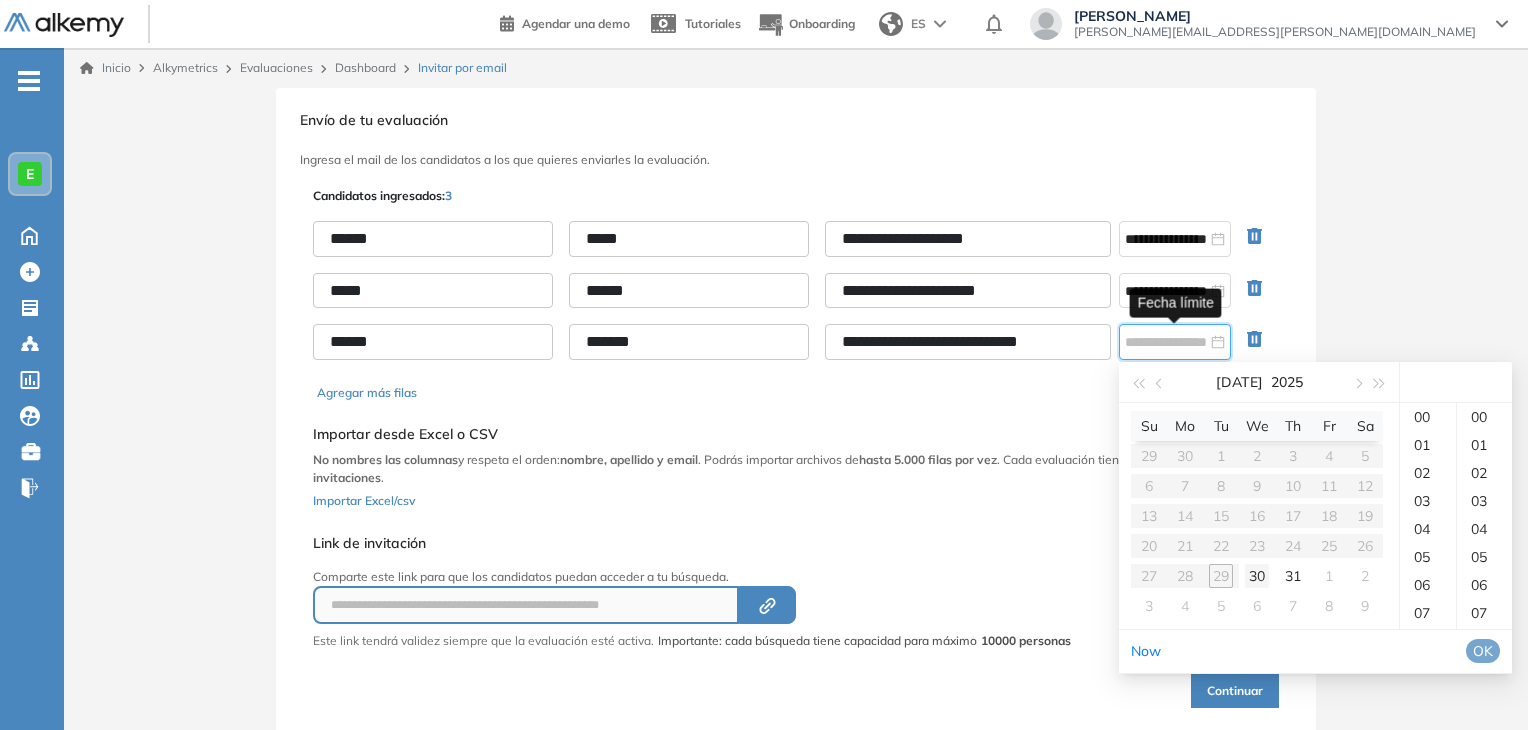 click on "30" at bounding box center [1257, 576] 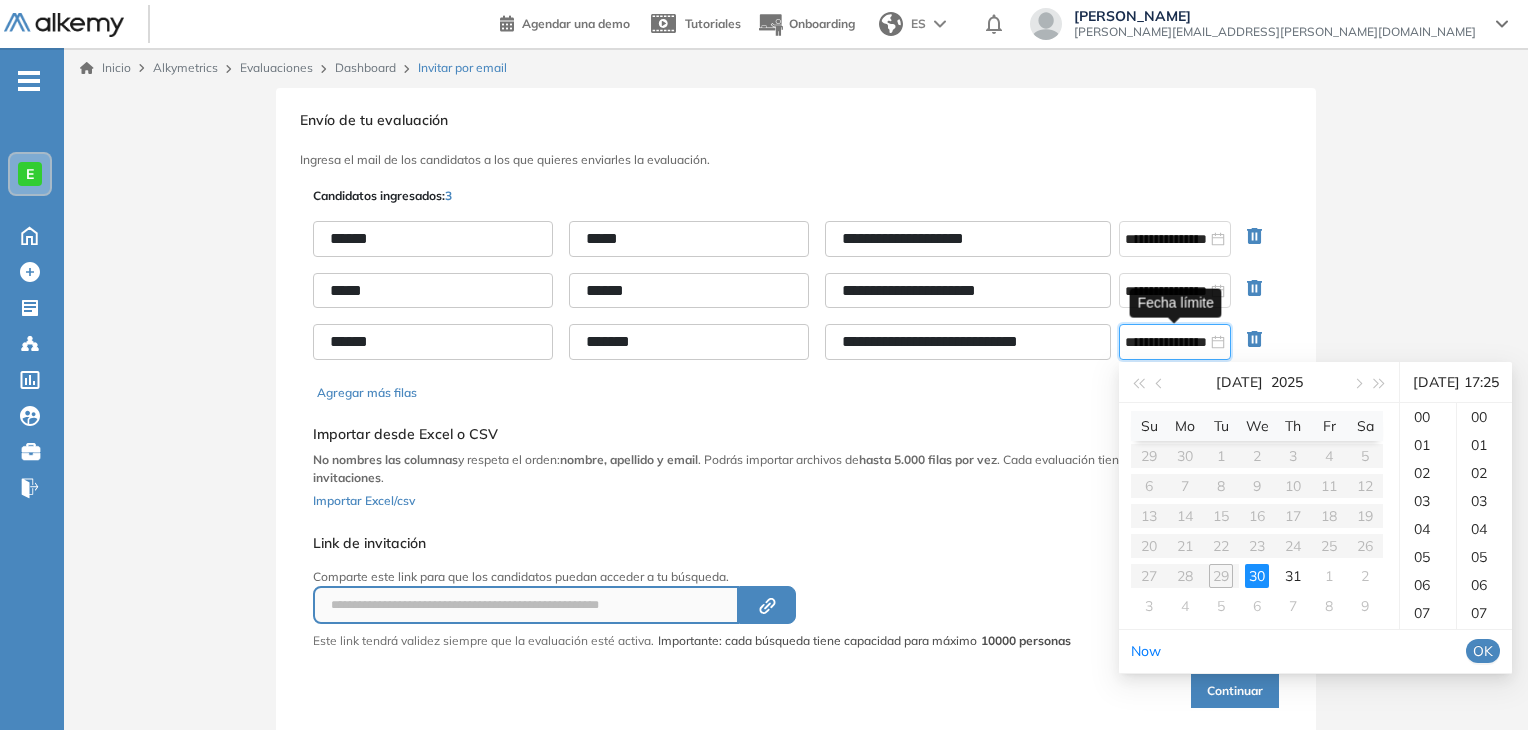 scroll, scrollTop: 317, scrollLeft: 0, axis: vertical 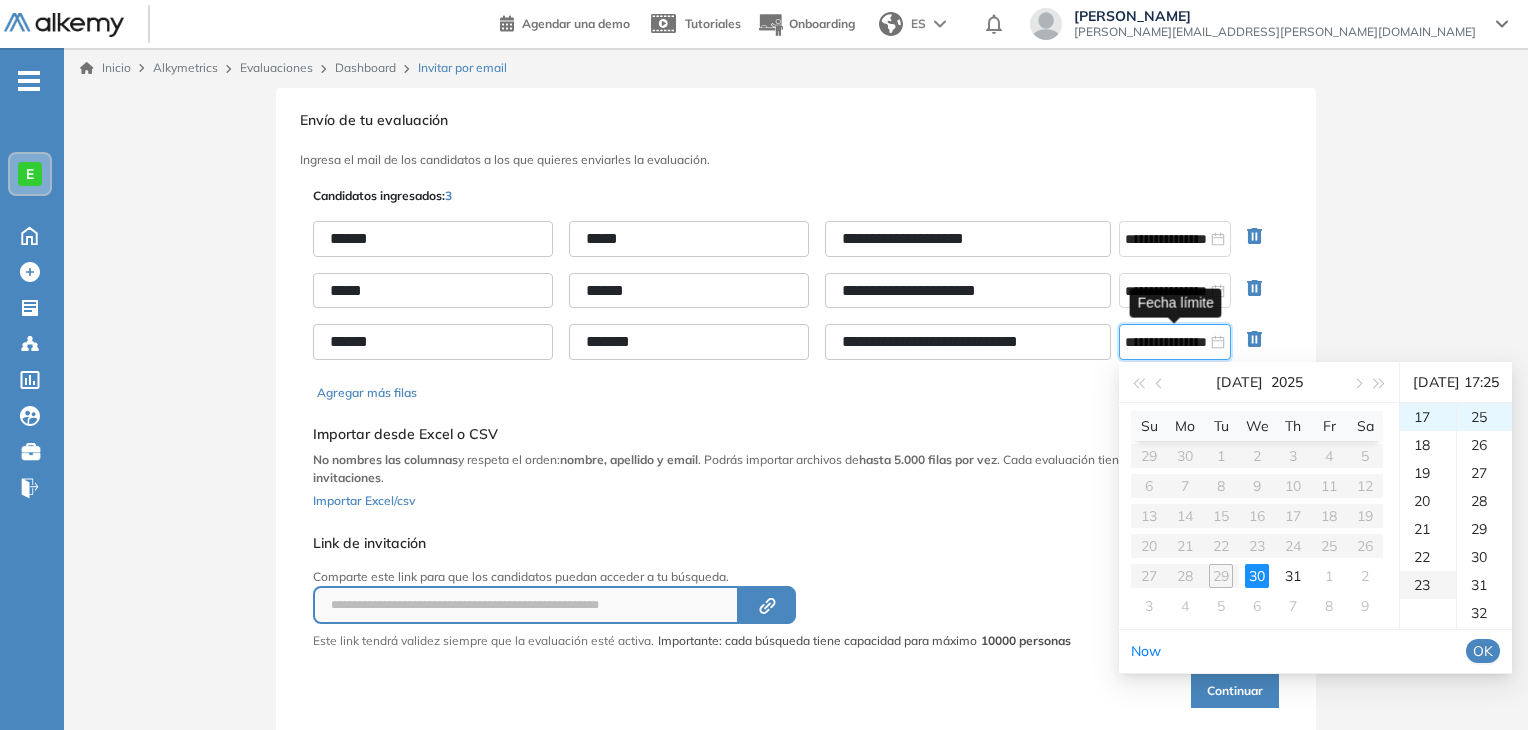 click on "23" at bounding box center (1428, 585) 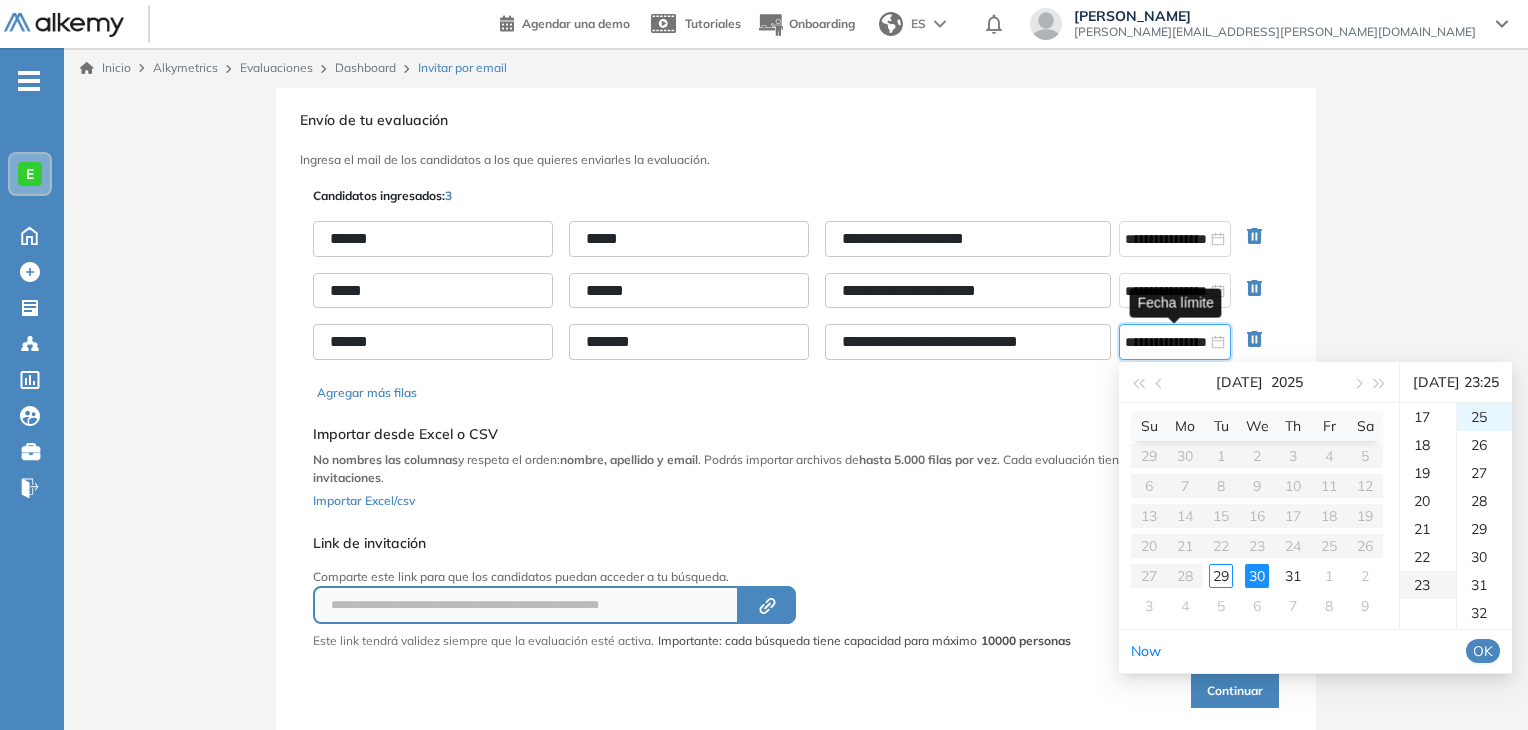 scroll, scrollTop: 644, scrollLeft: 0, axis: vertical 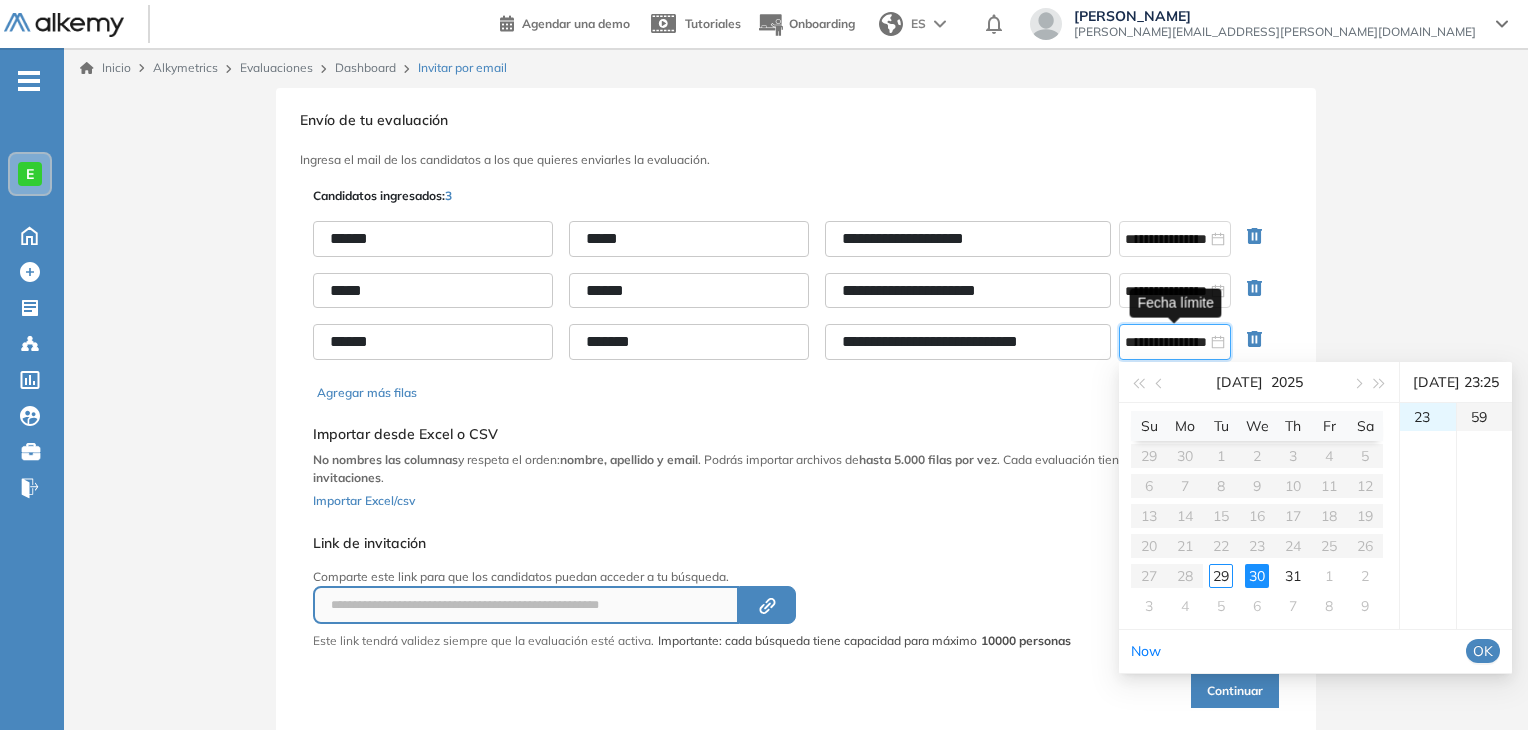 click on "59" at bounding box center [1484, 417] 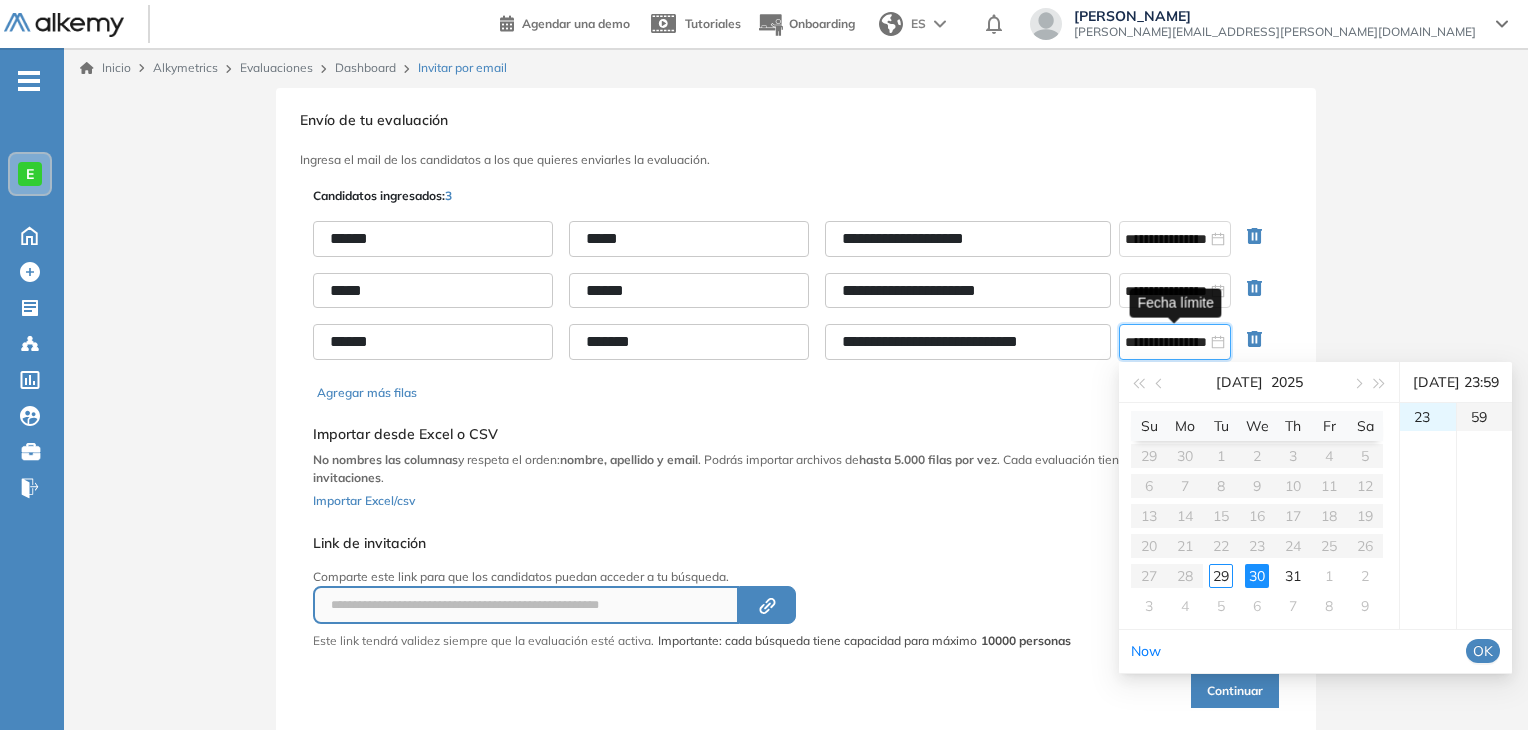 scroll, scrollTop: 1652, scrollLeft: 0, axis: vertical 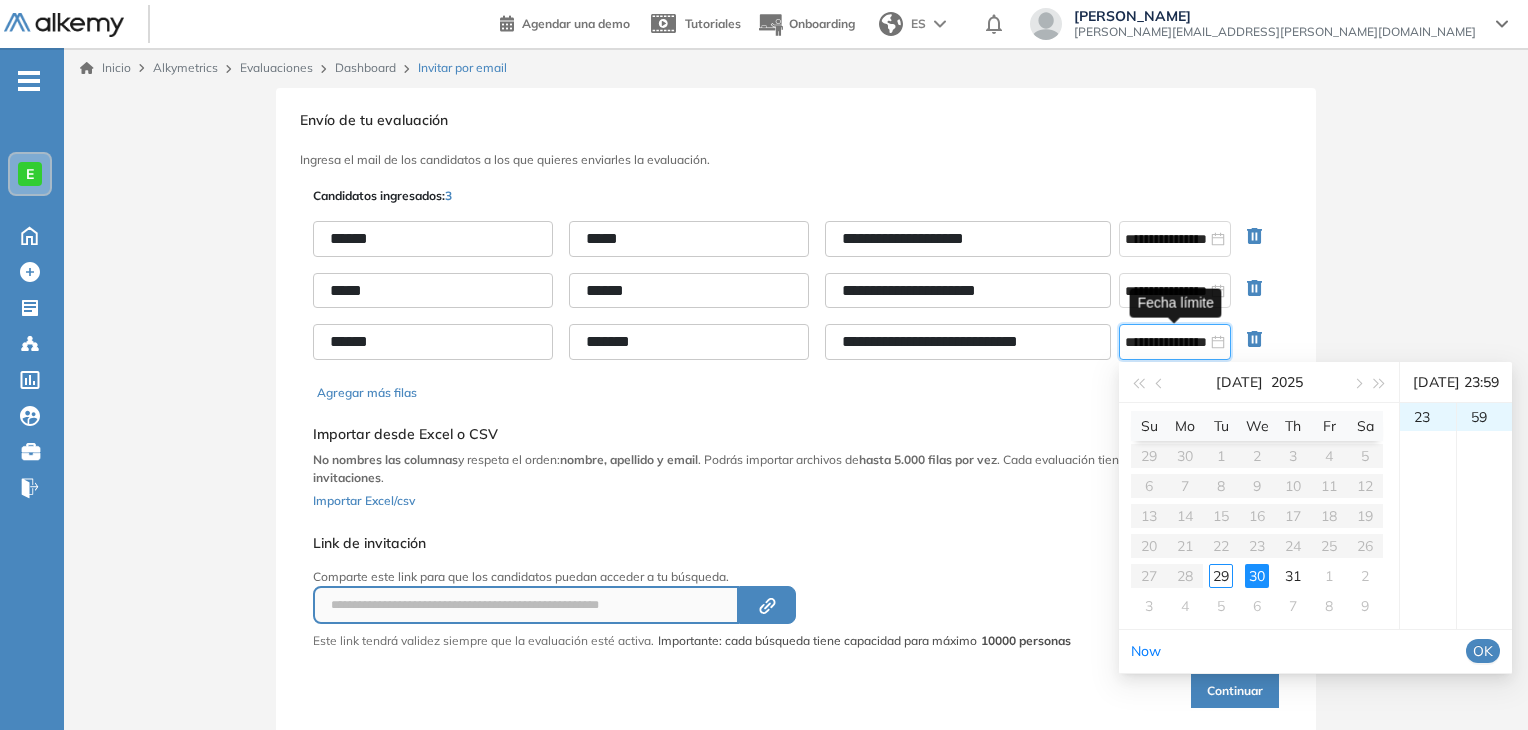 click on "OK" at bounding box center [1483, 651] 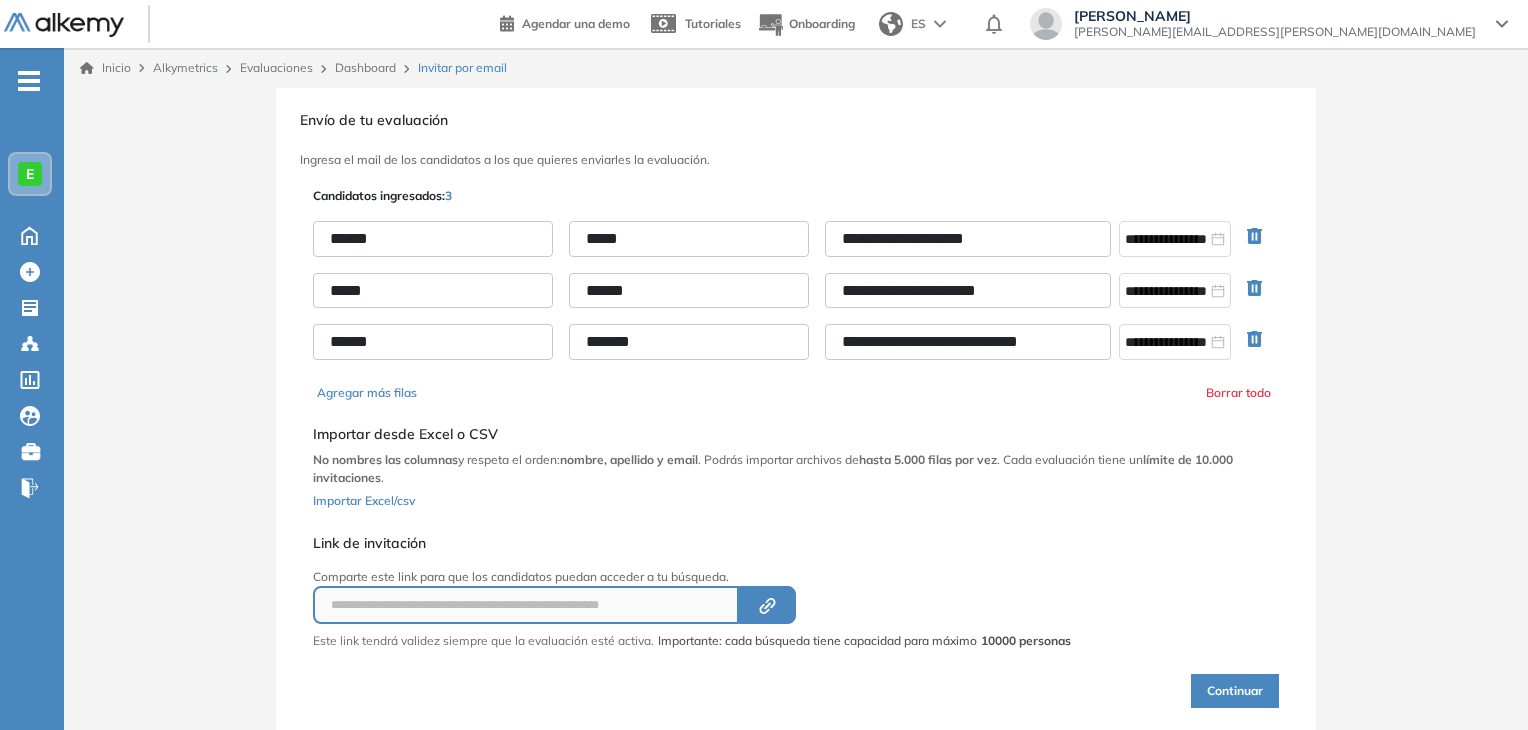 click on "Continuar" at bounding box center [1235, 691] 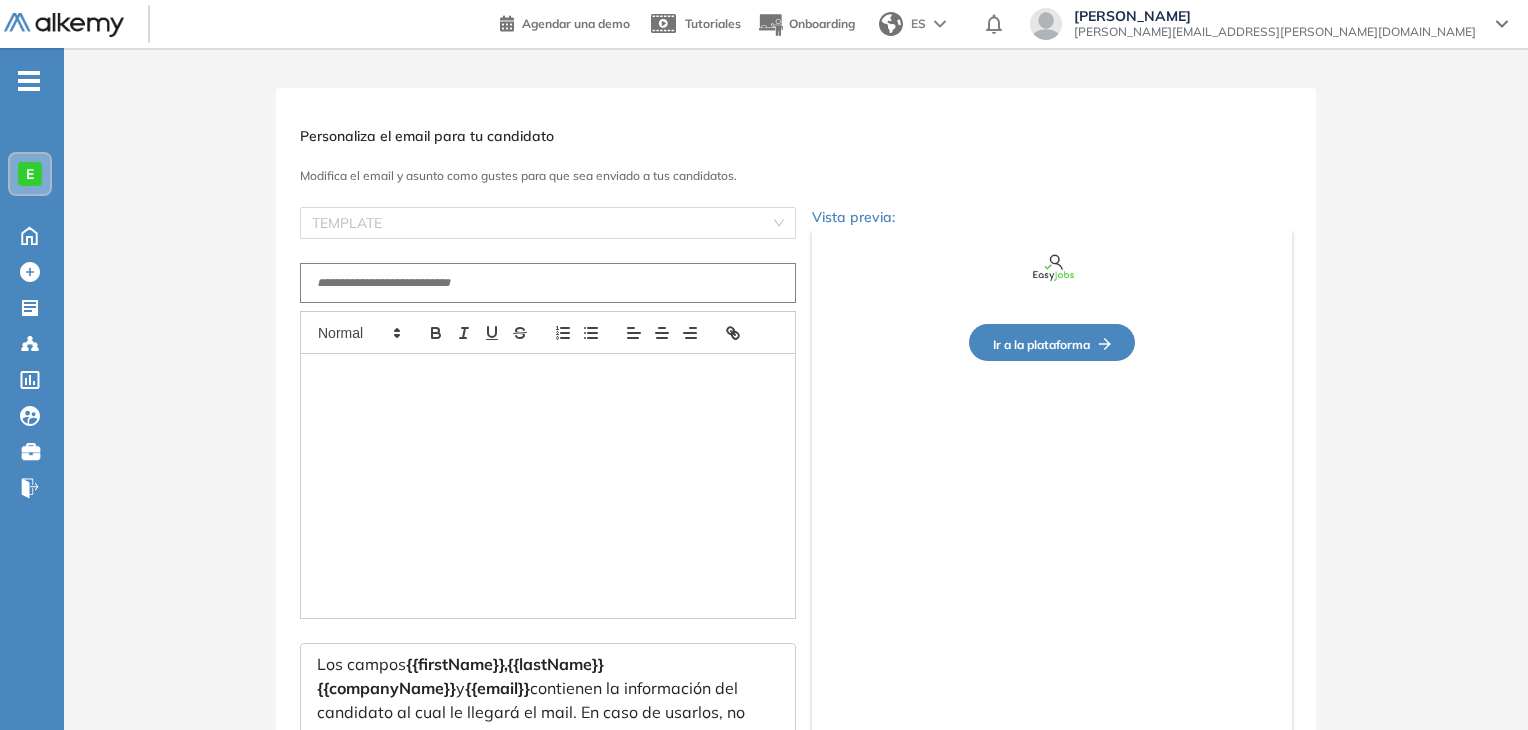 type on "**********" 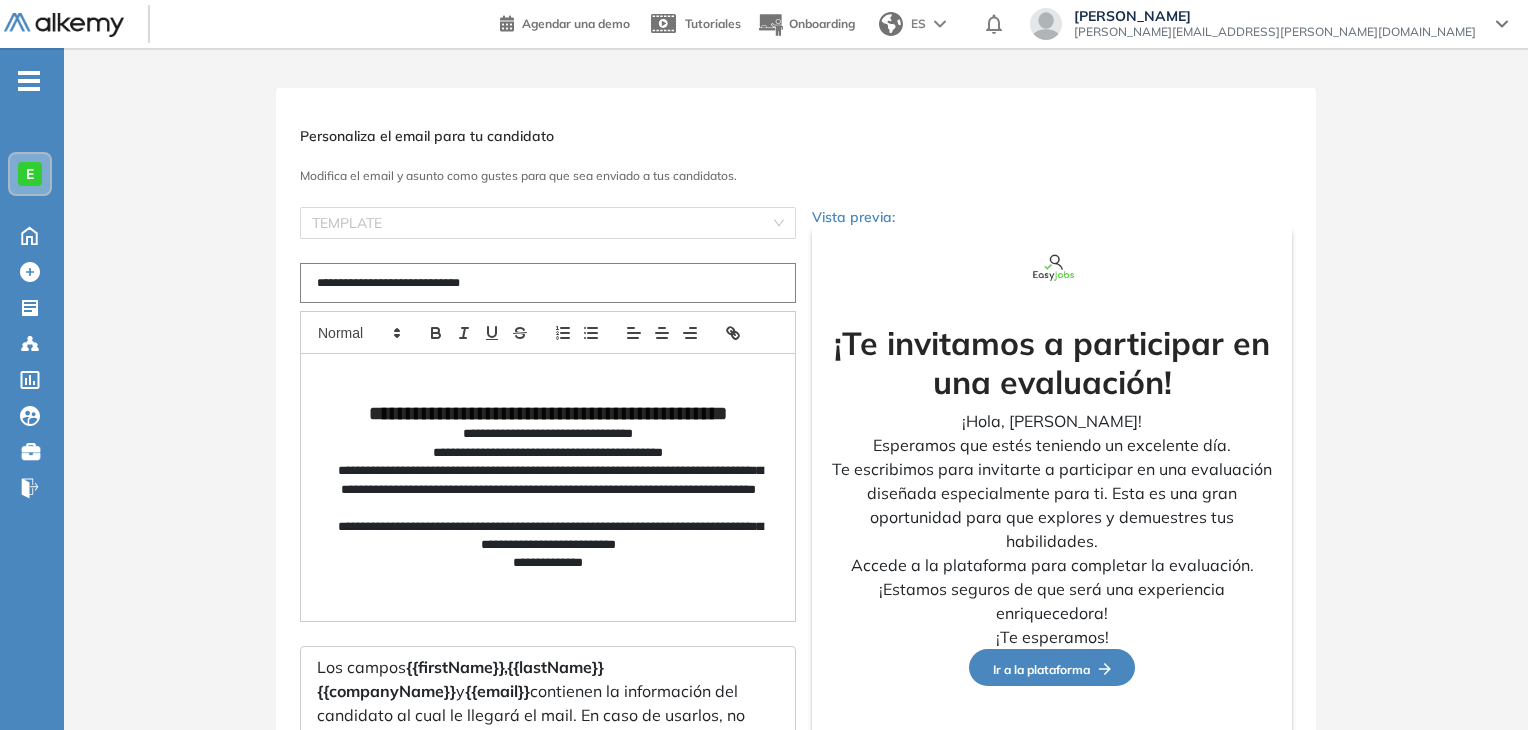 scroll, scrollTop: 172, scrollLeft: 0, axis: vertical 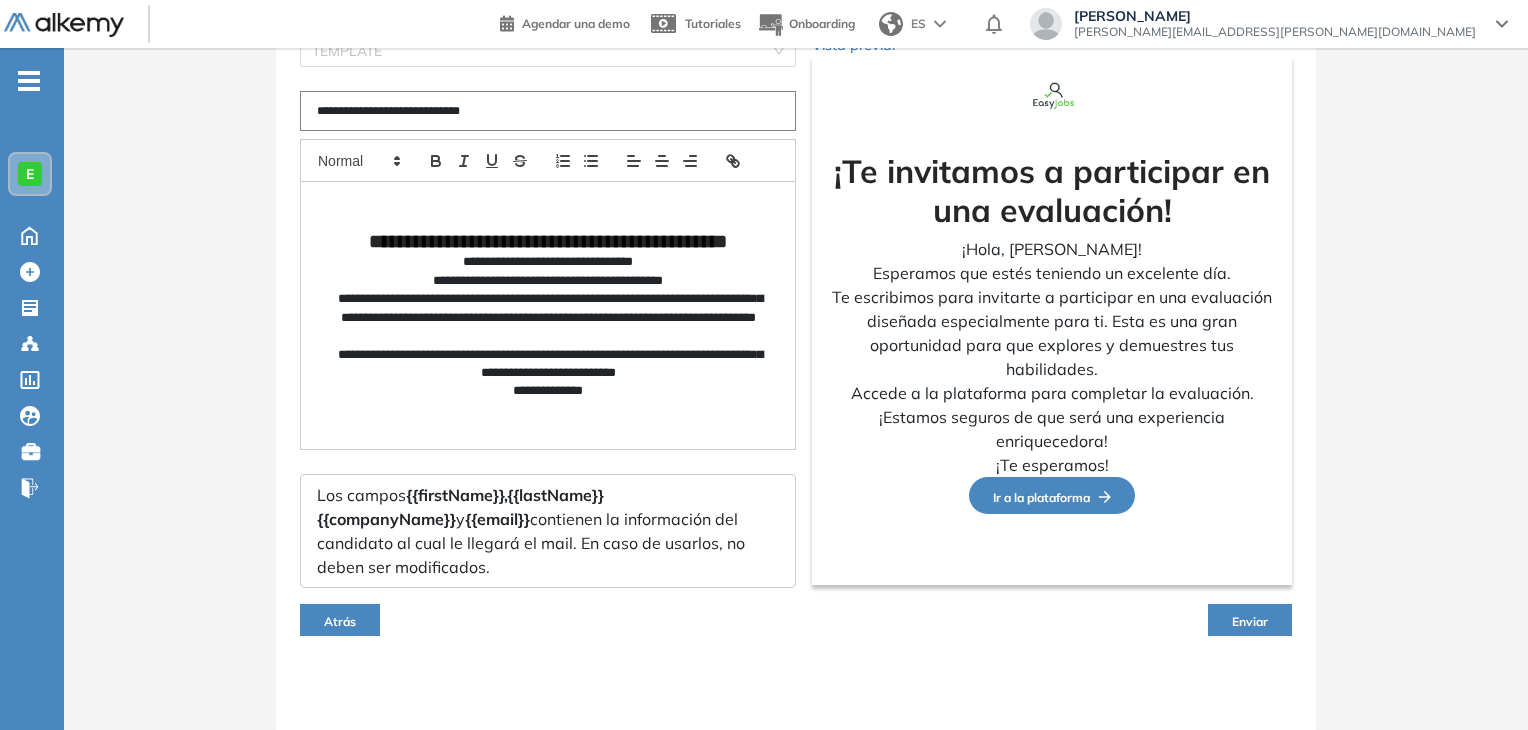click on "Enviar" at bounding box center (1250, 621) 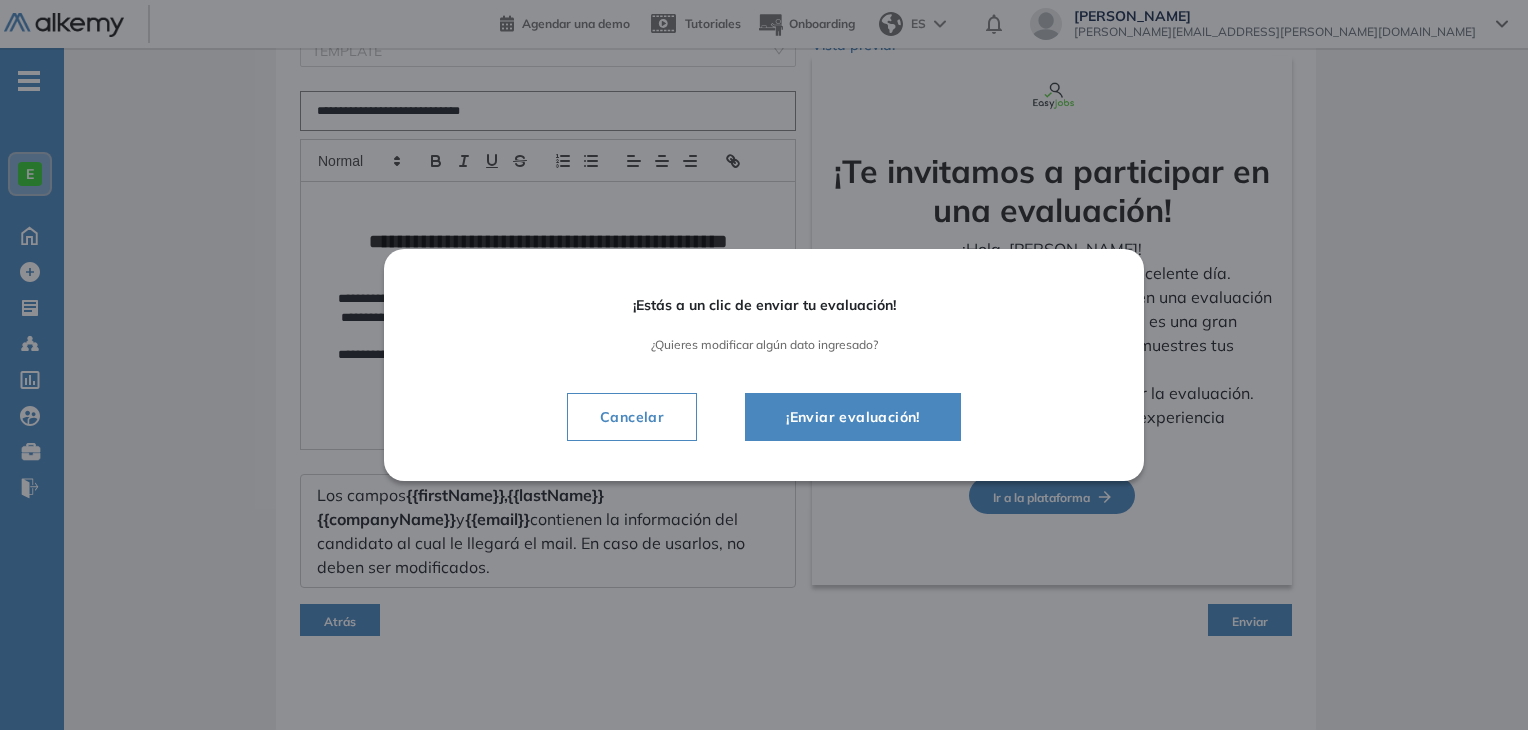 click on "¡Enviar evaluación!" at bounding box center [853, 417] 